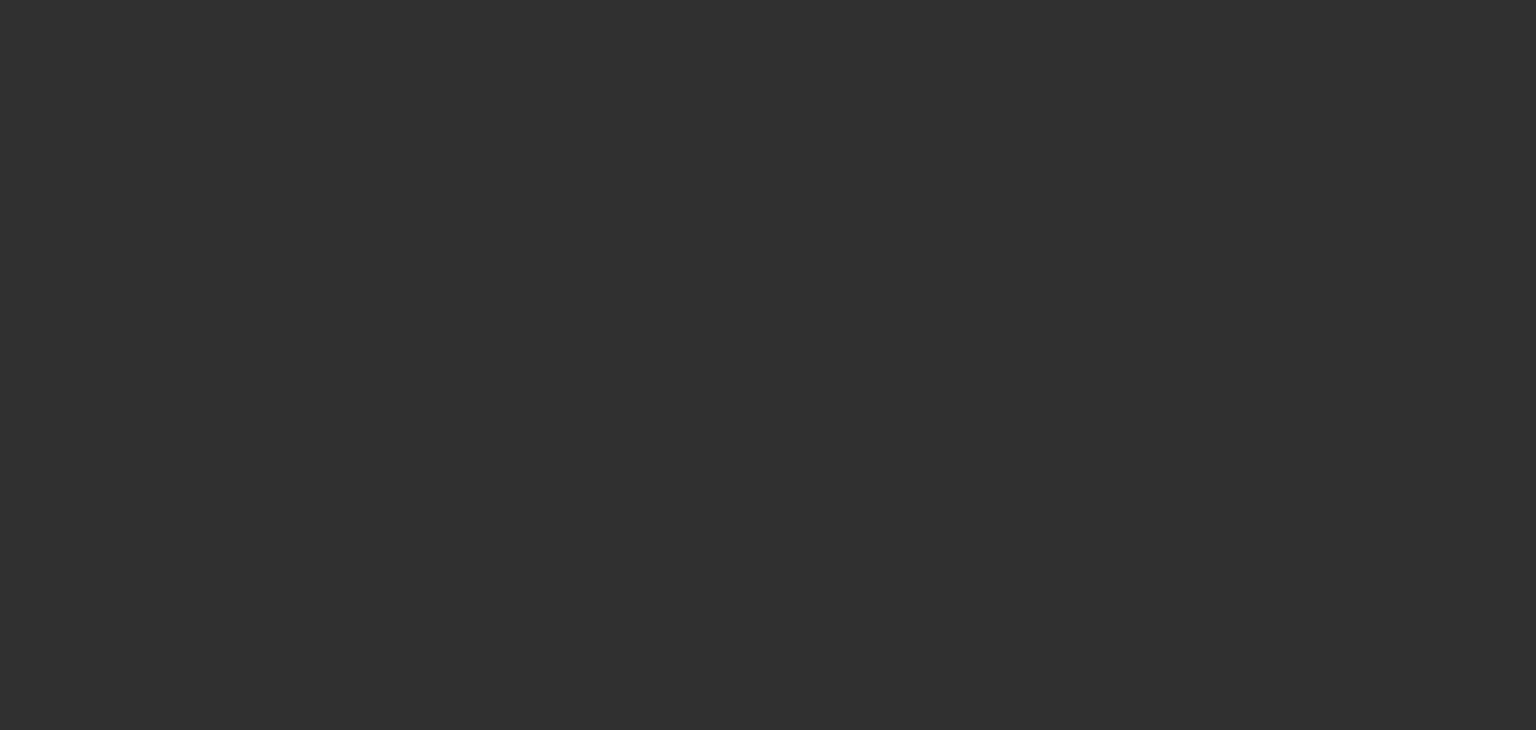 scroll, scrollTop: 0, scrollLeft: 0, axis: both 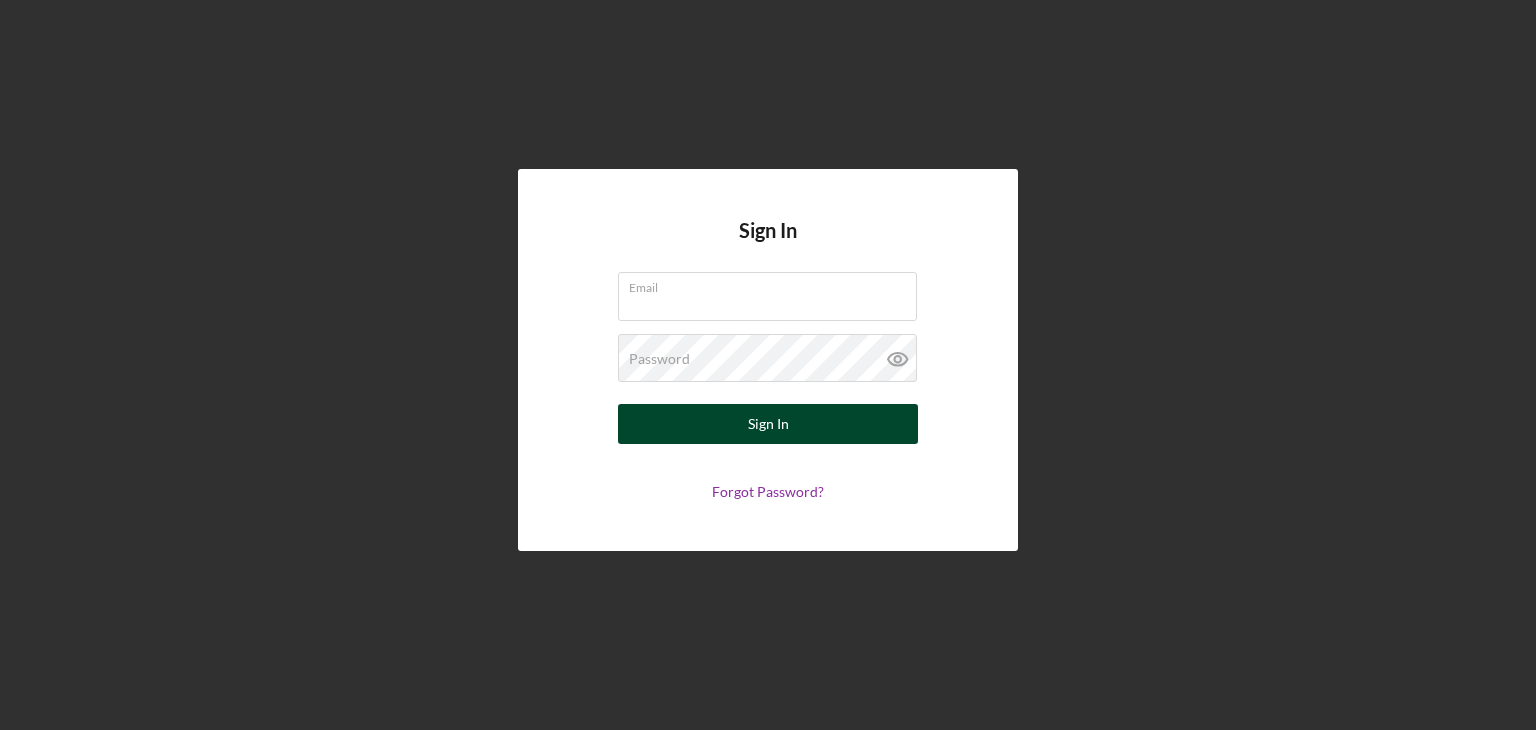 type on "[EMAIL]" 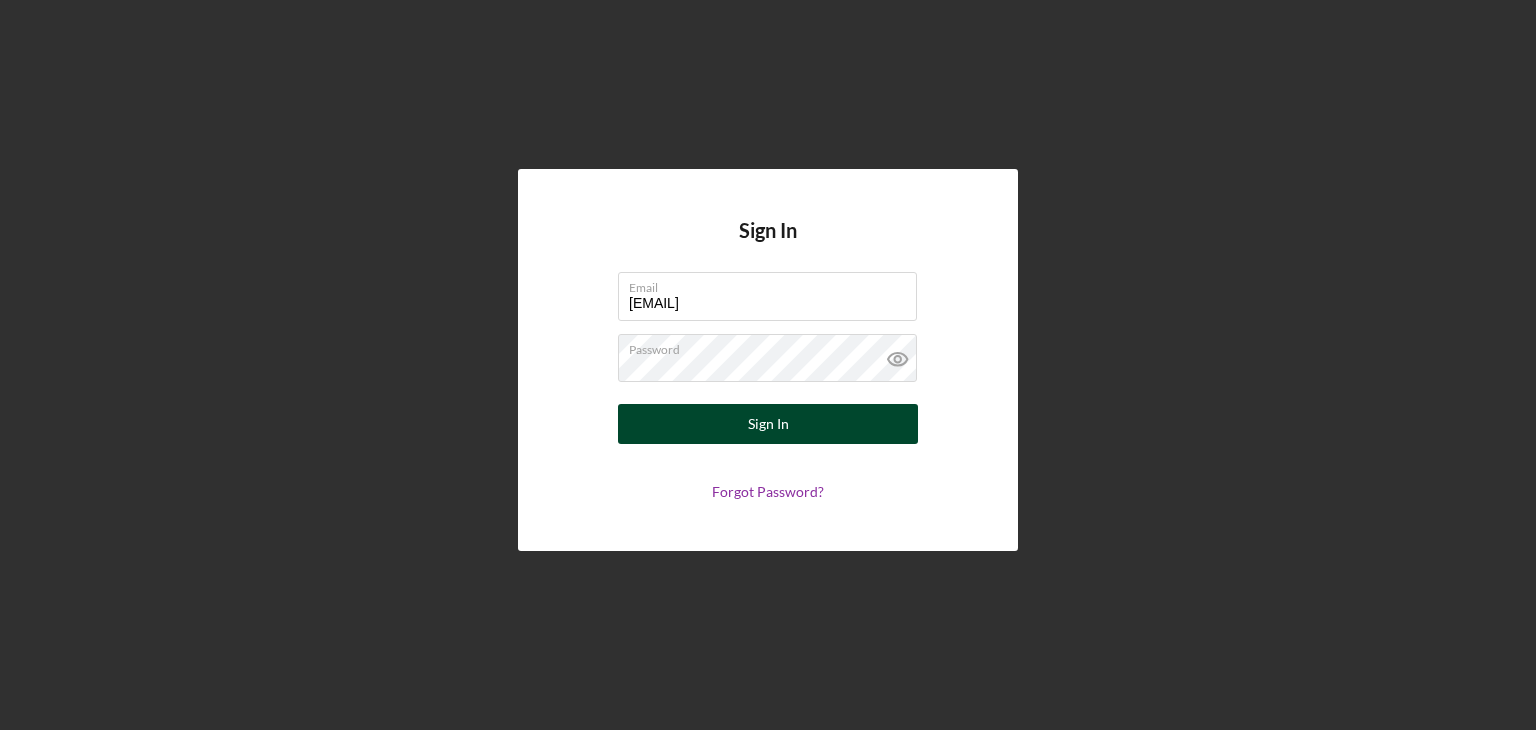 click on "Sign In" at bounding box center [768, 424] 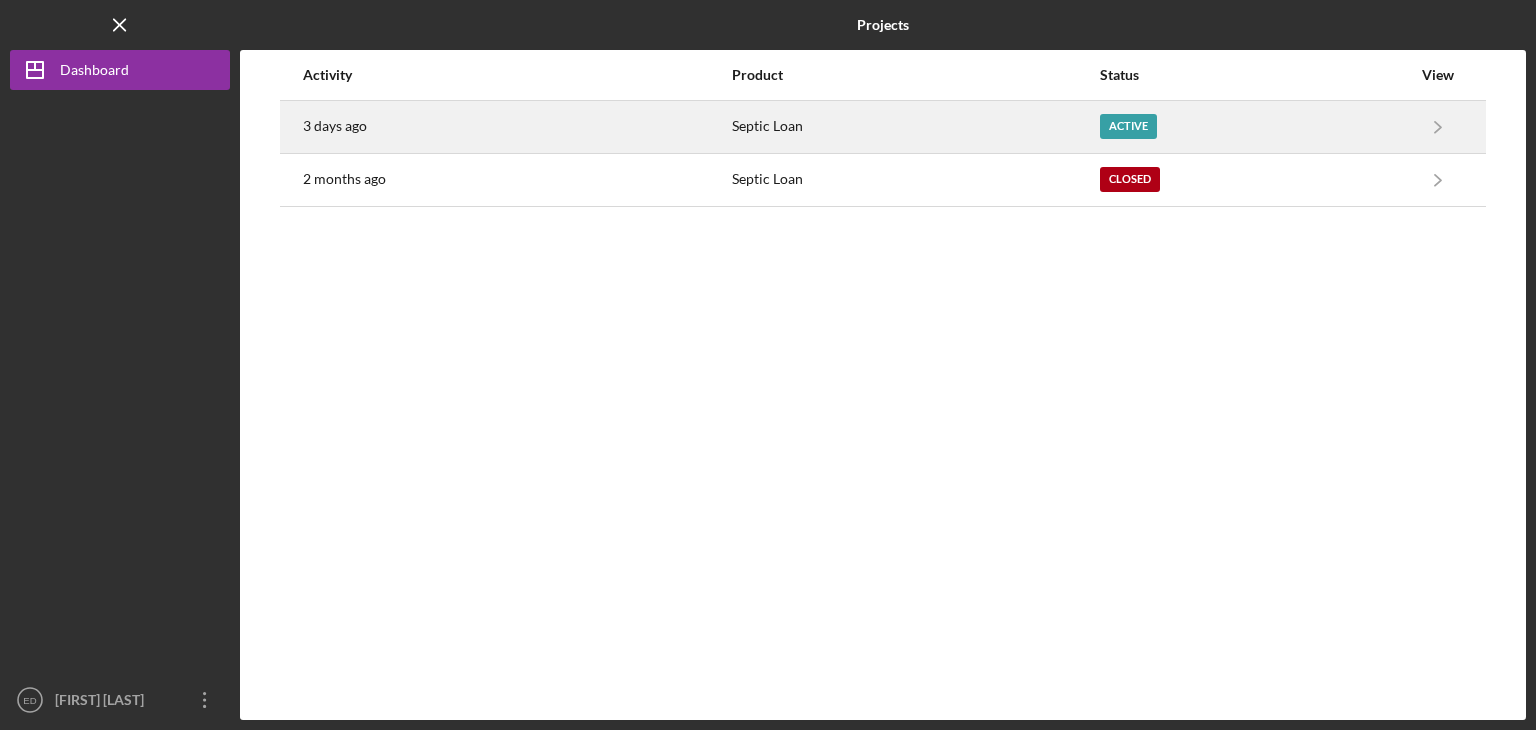 click on "Active" at bounding box center (1128, 126) 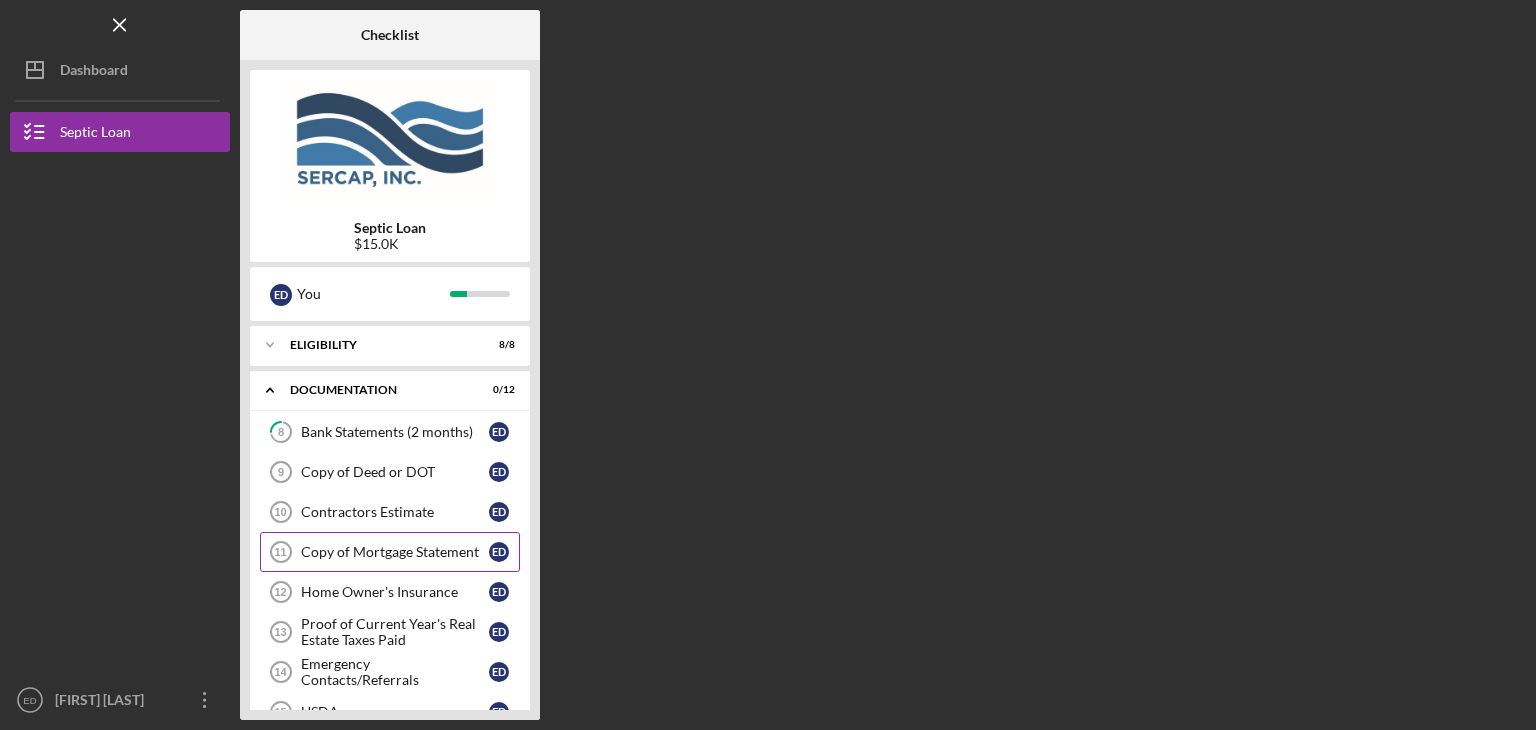 click on "Copy of Mortgage Statement" at bounding box center [395, 552] 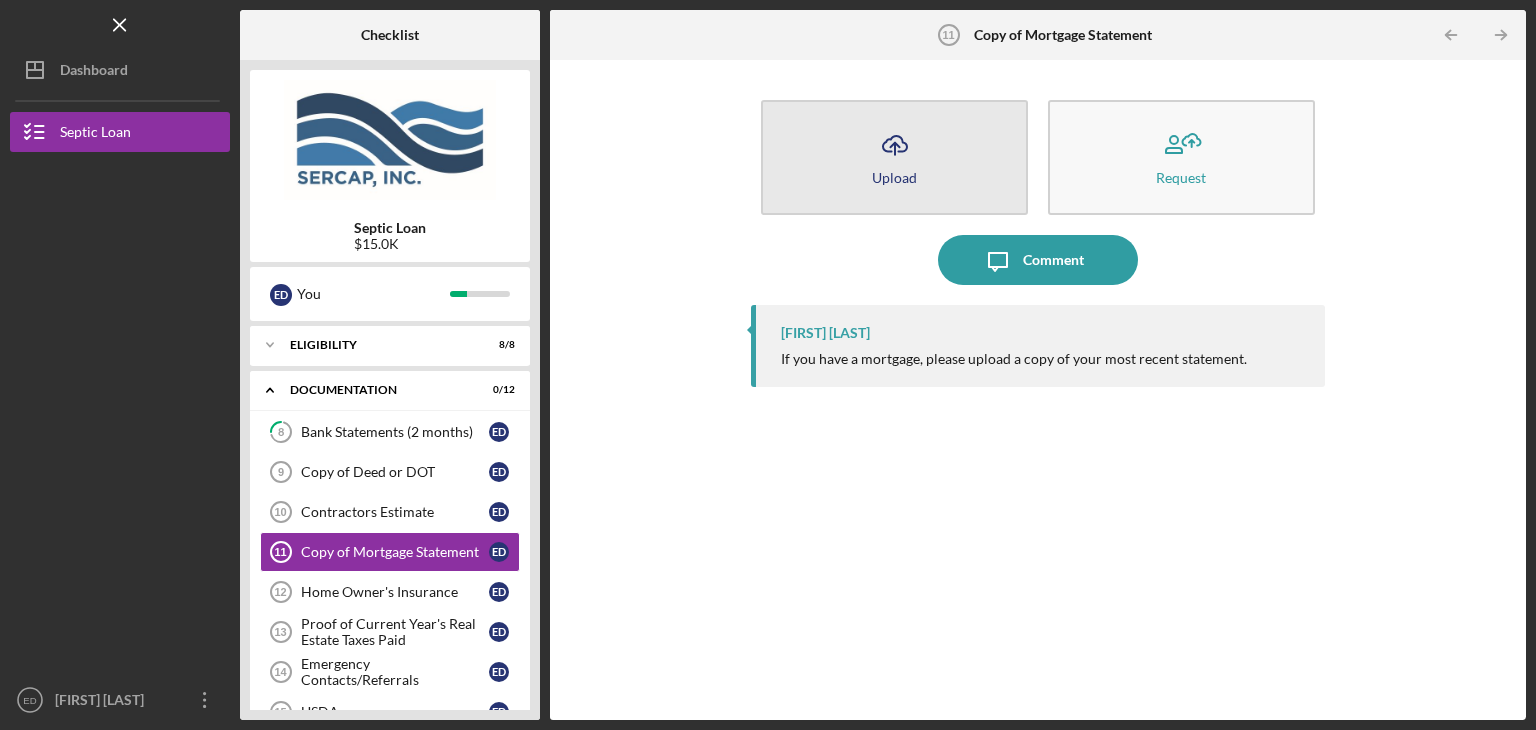click on "Upload" at bounding box center (894, 177) 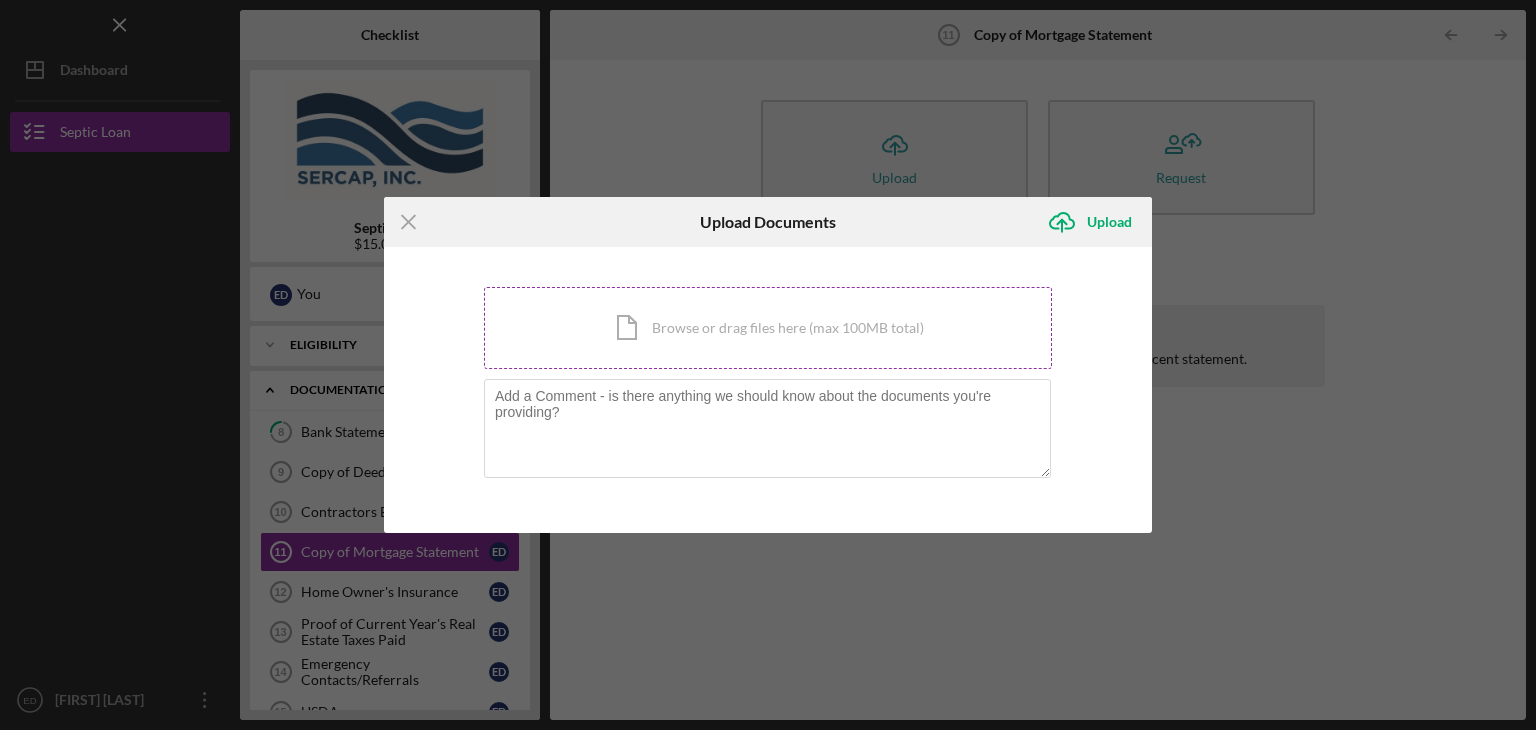 click on "Icon/Document Browse or drag files here (max 100MB total) Tap to choose files or take a photo" at bounding box center (768, 328) 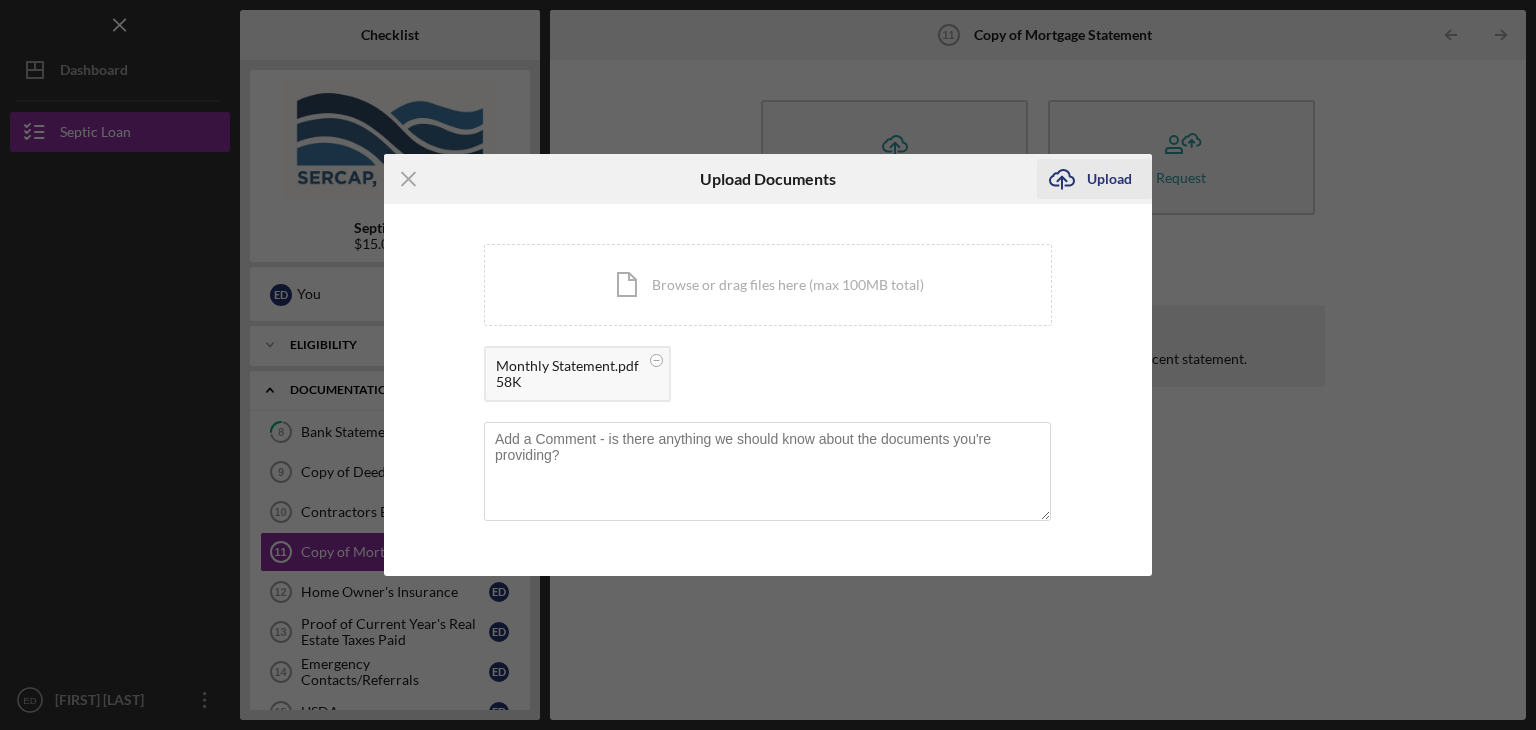 click on "Upload" at bounding box center [1109, 179] 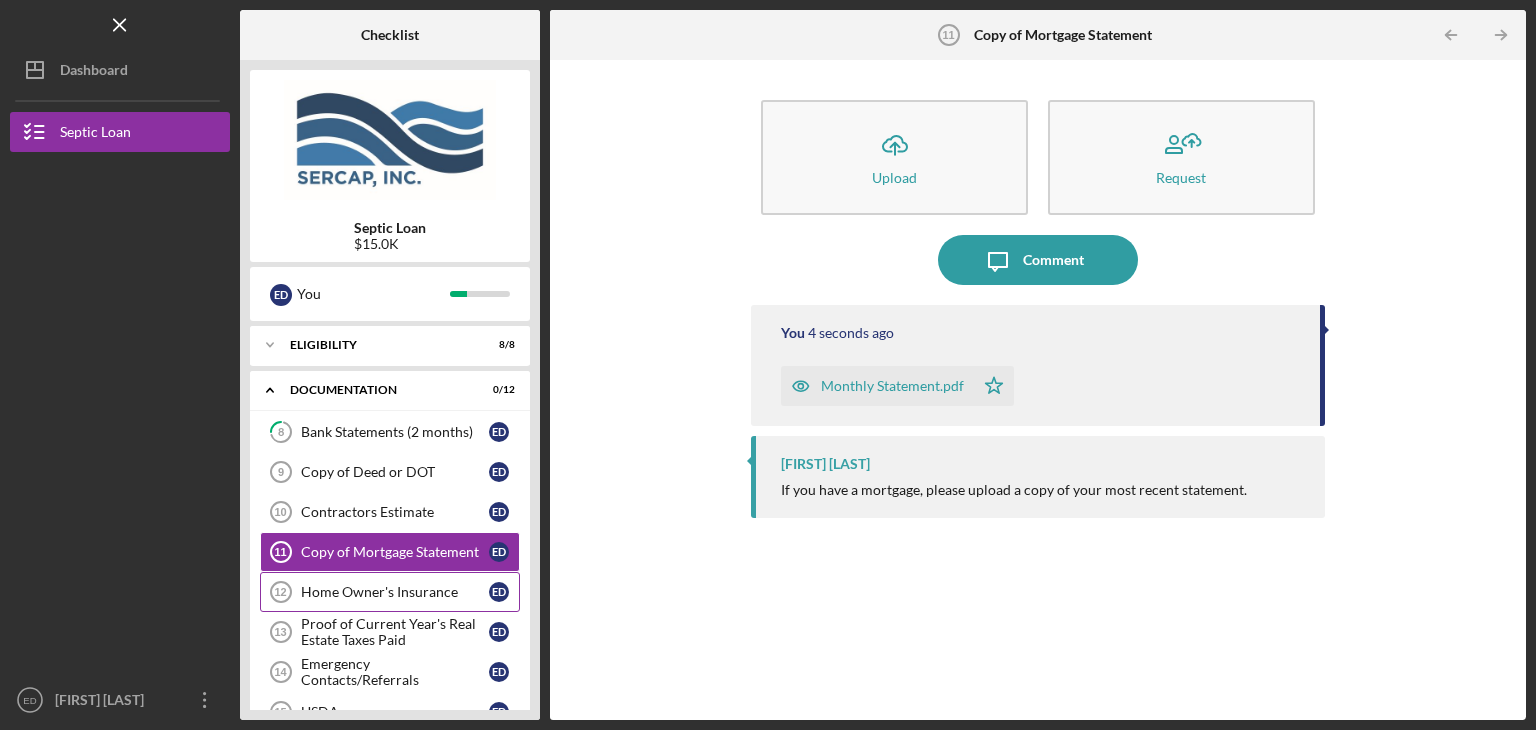 click on "Home Owner's Insurance" at bounding box center (395, 592) 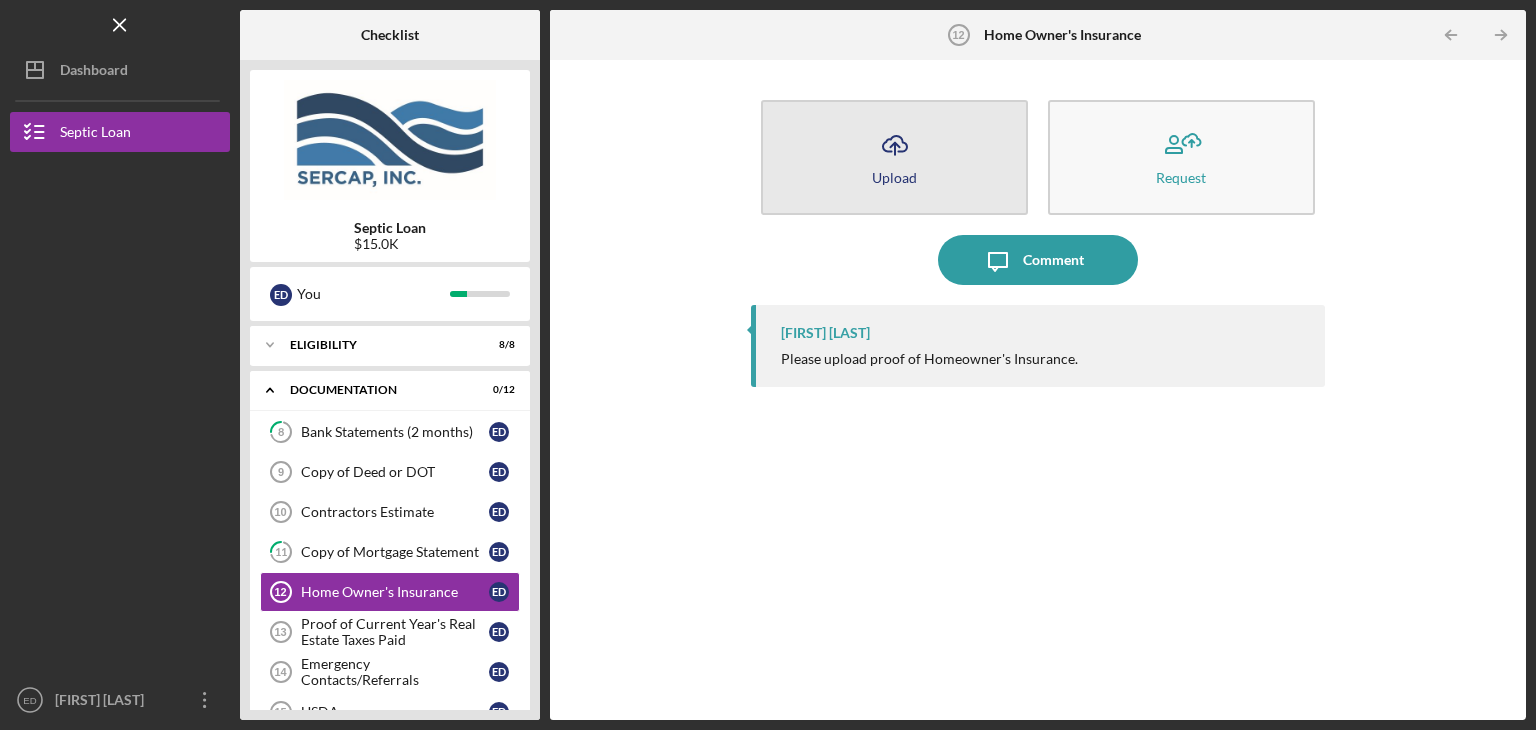 click on "Icon/Upload Upload" at bounding box center [894, 157] 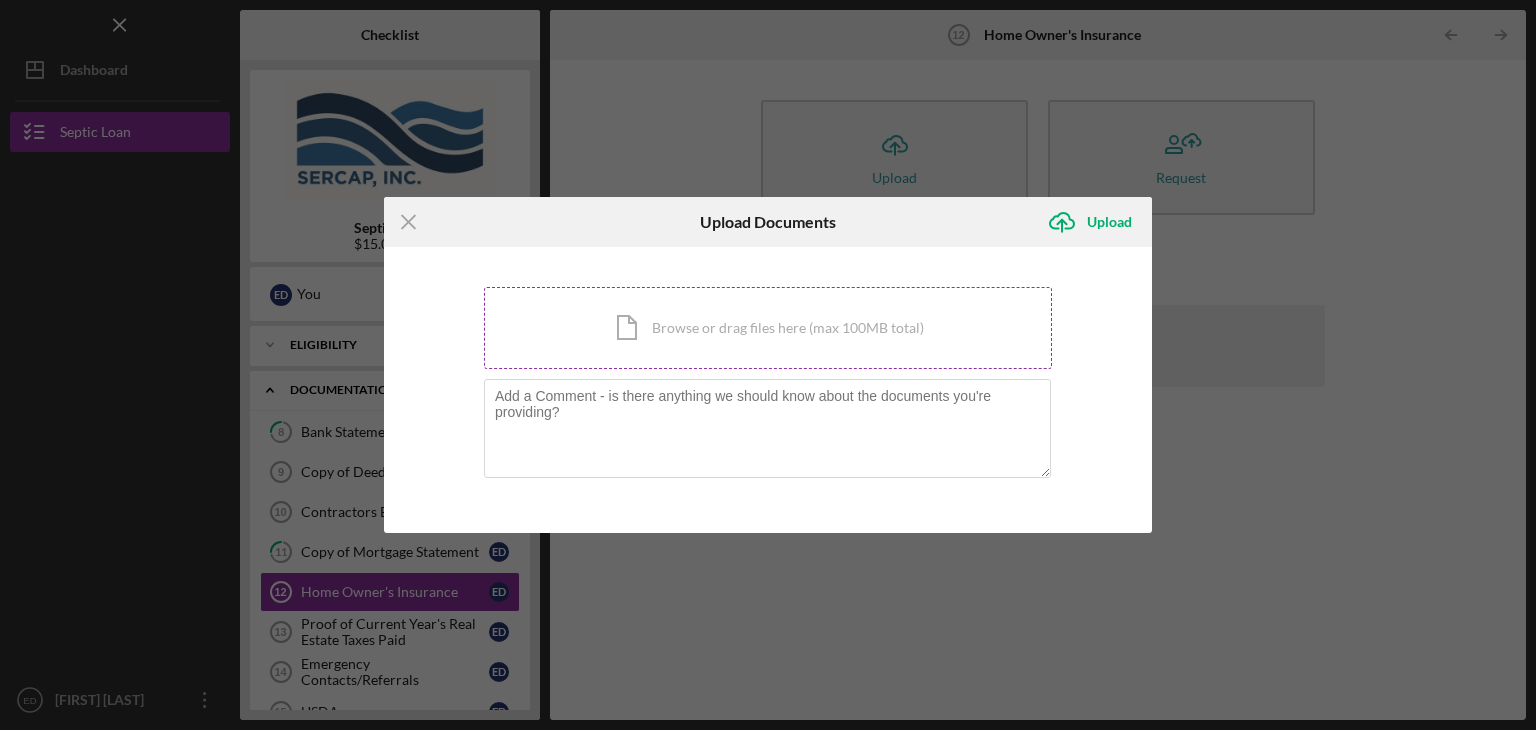 click on "Icon/Document Browse or drag files here (max 100MB total) Tap to choose files or take a photo" at bounding box center (768, 328) 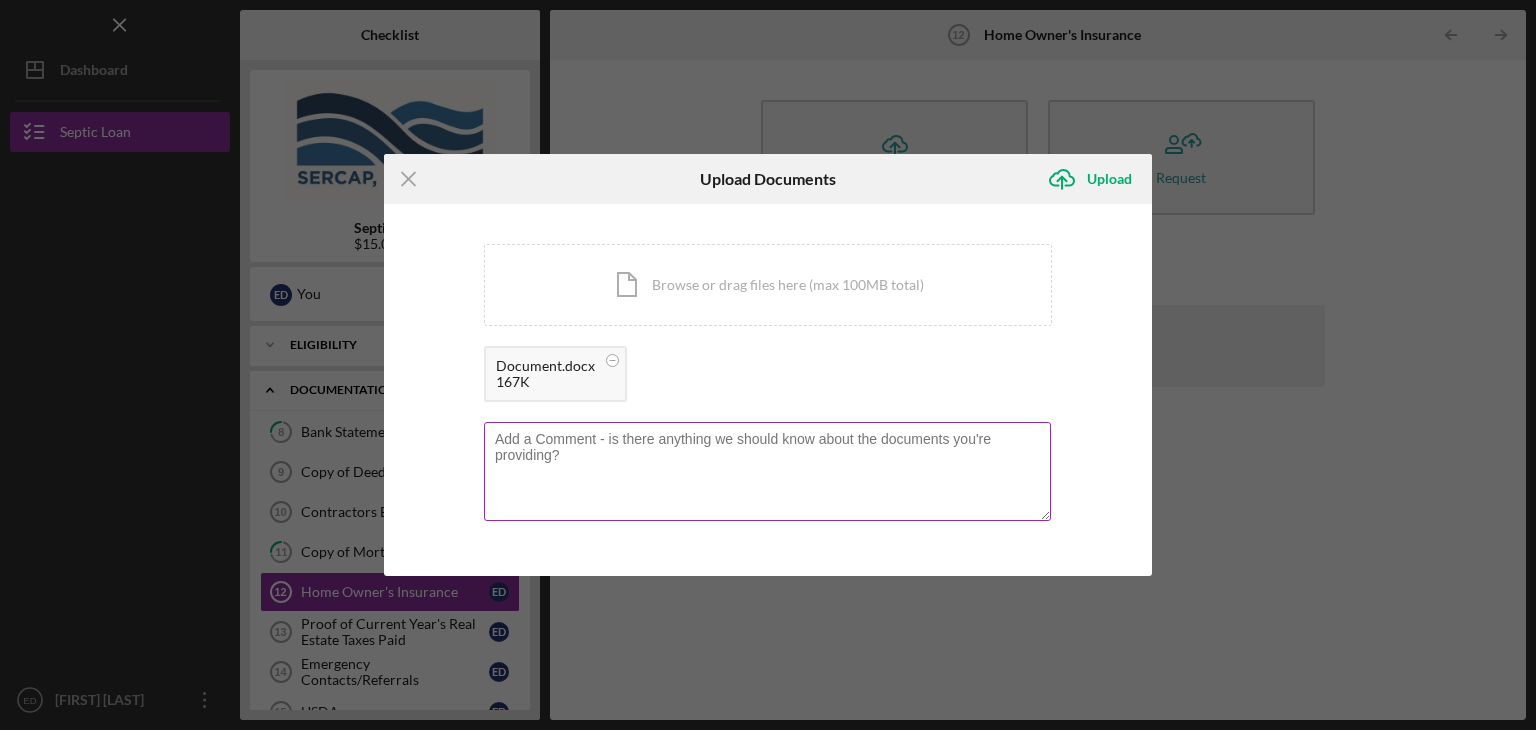 click at bounding box center (767, 471) 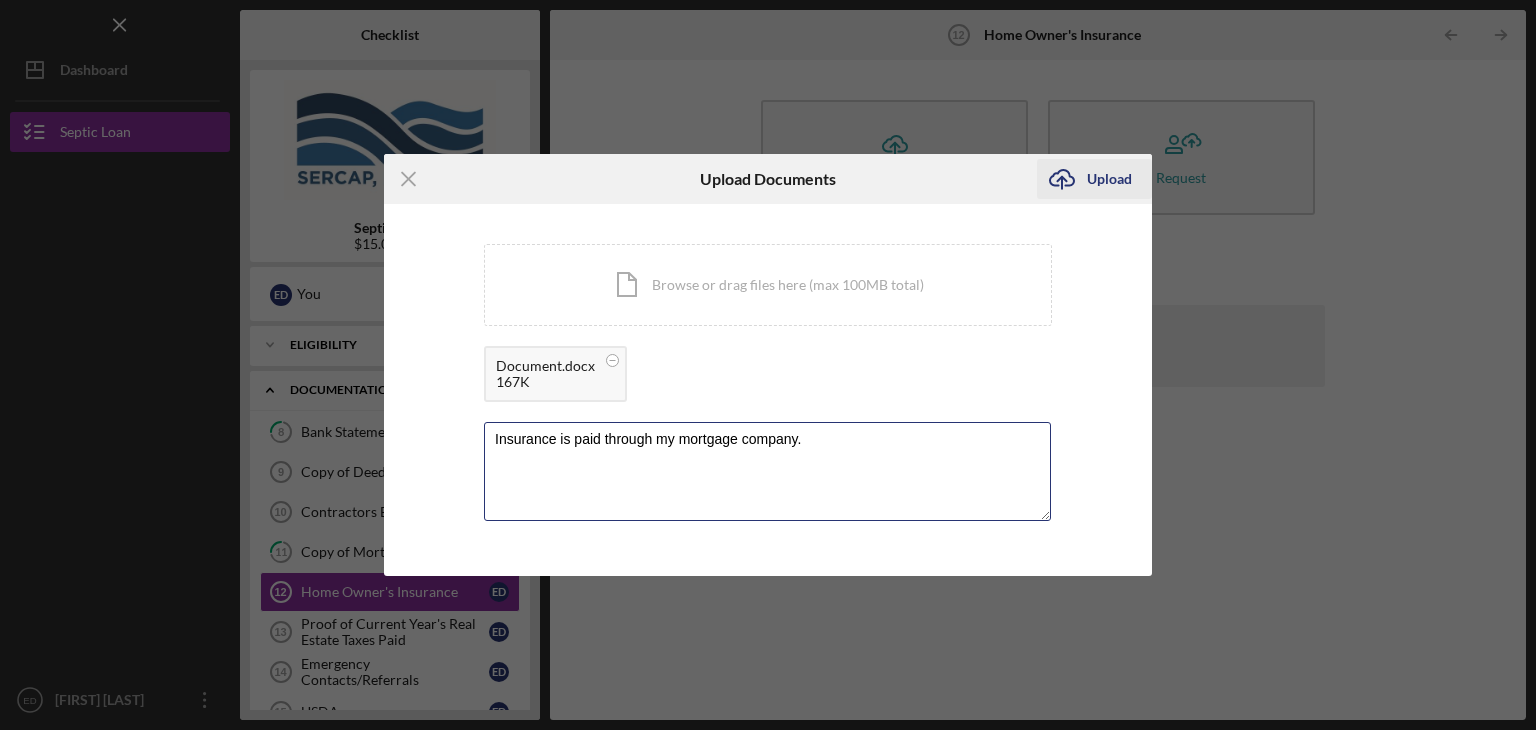 type on "Insurance is paid through my mortgage company." 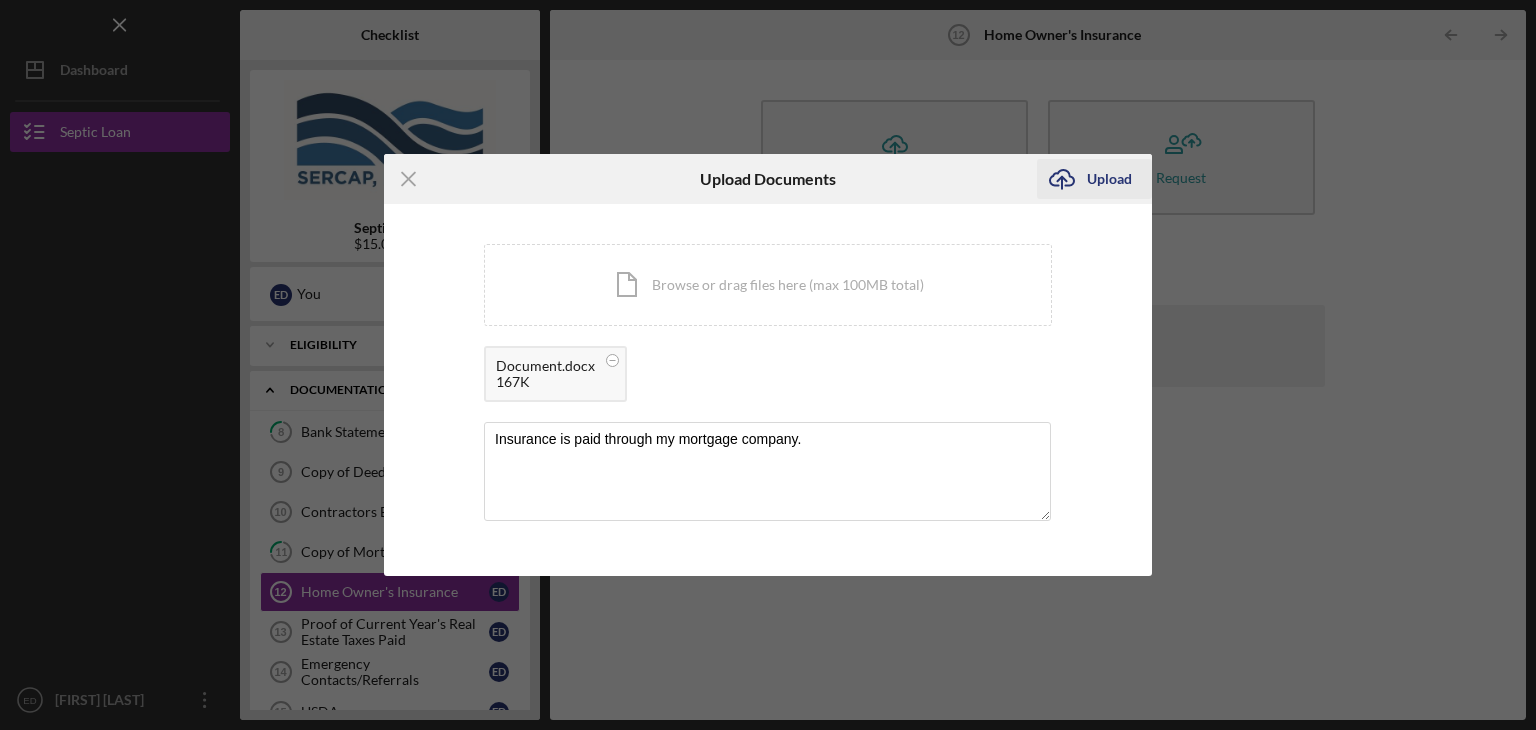 click on "Upload" at bounding box center [1109, 179] 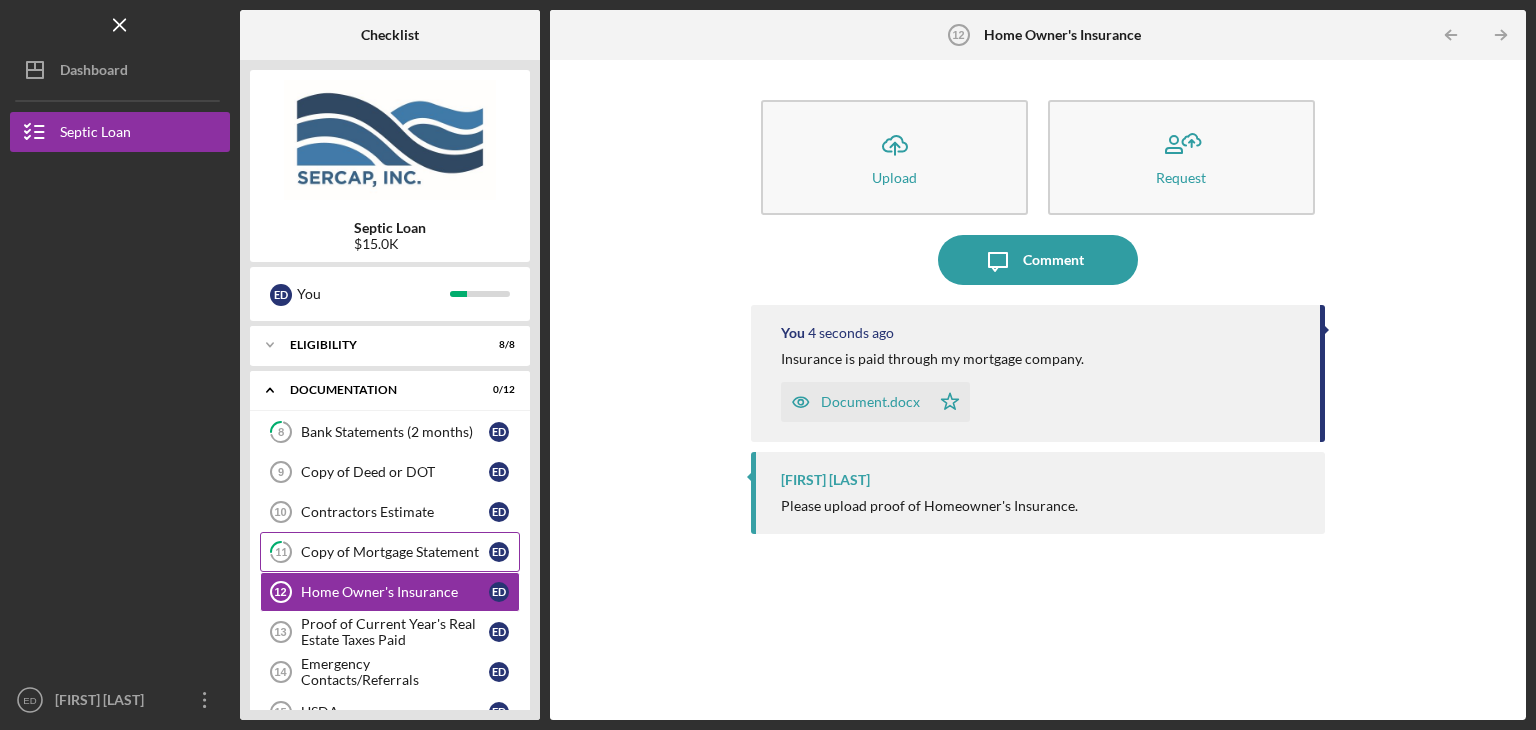 click on "Copy of Mortgage Statement" at bounding box center (395, 552) 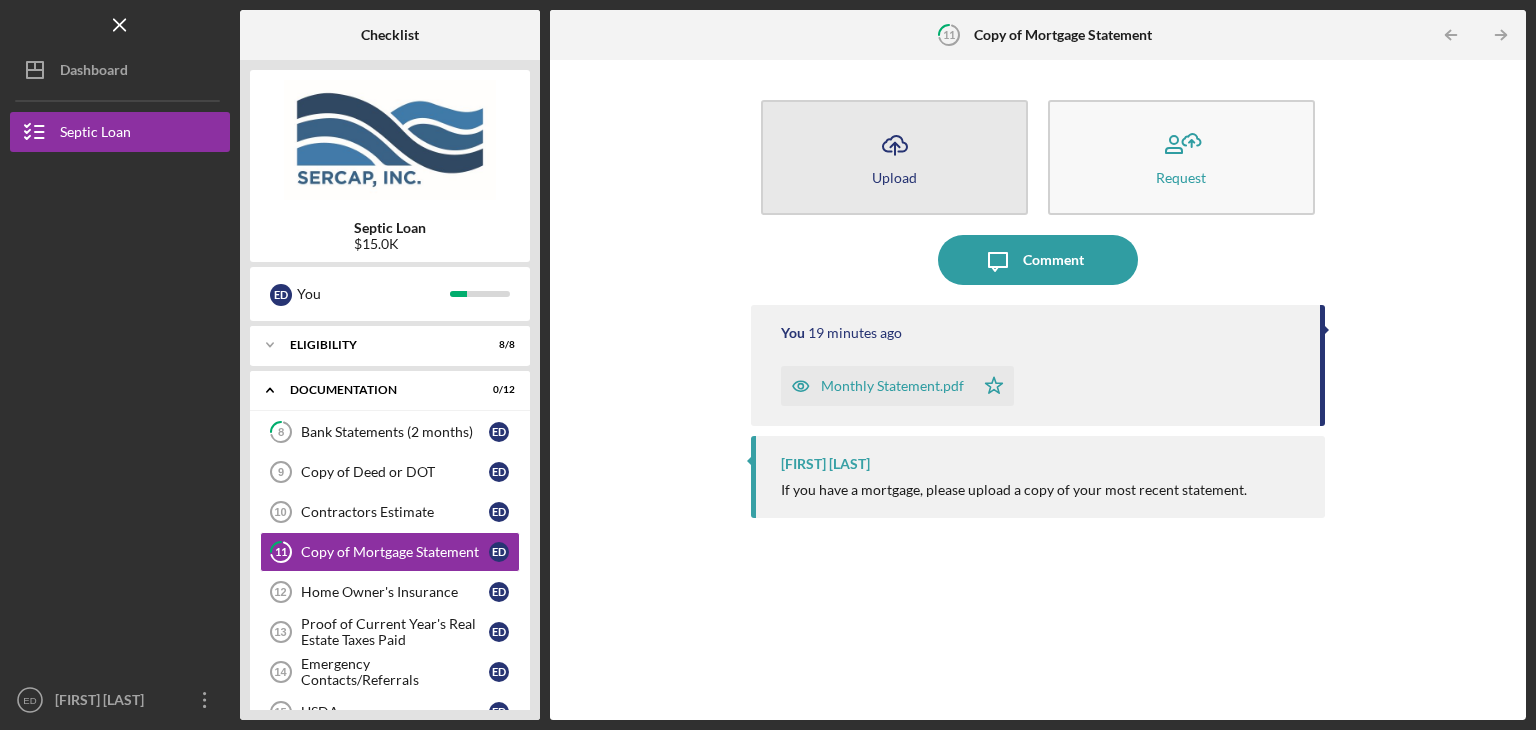 click on "Icon/Upload" 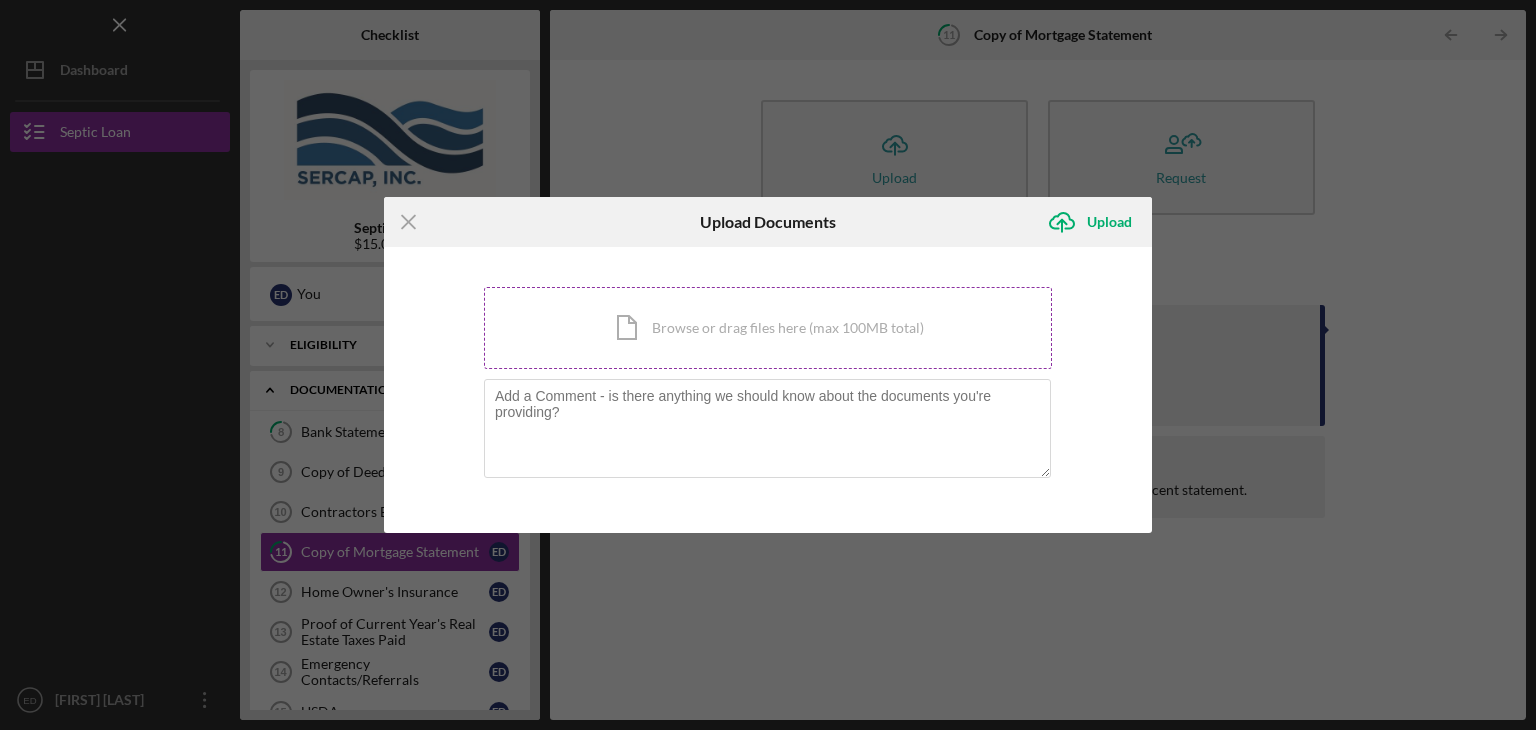 click on "Icon/Document Browse or drag files here (max 100MB total) Tap to choose files or take a photo" at bounding box center [768, 328] 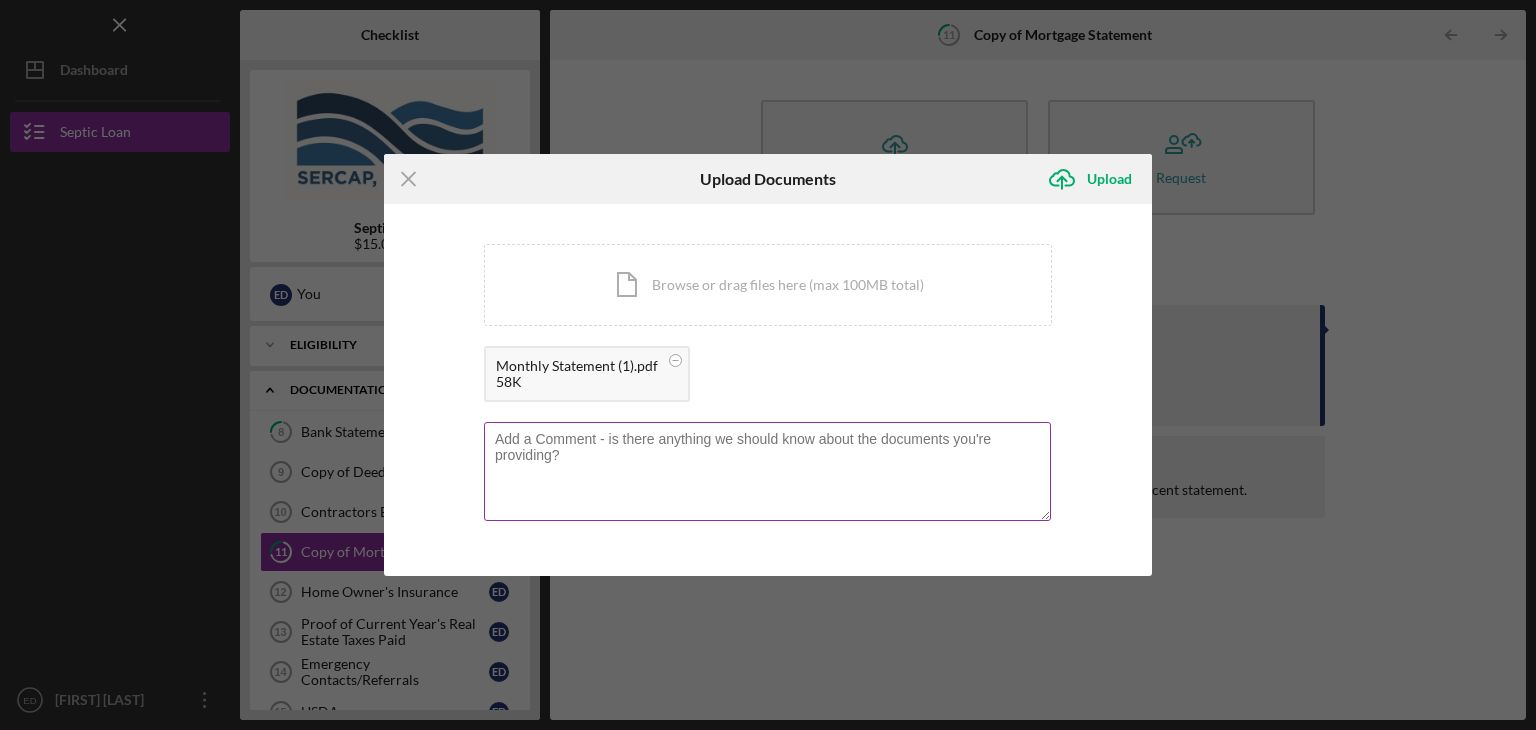 click at bounding box center [767, 471] 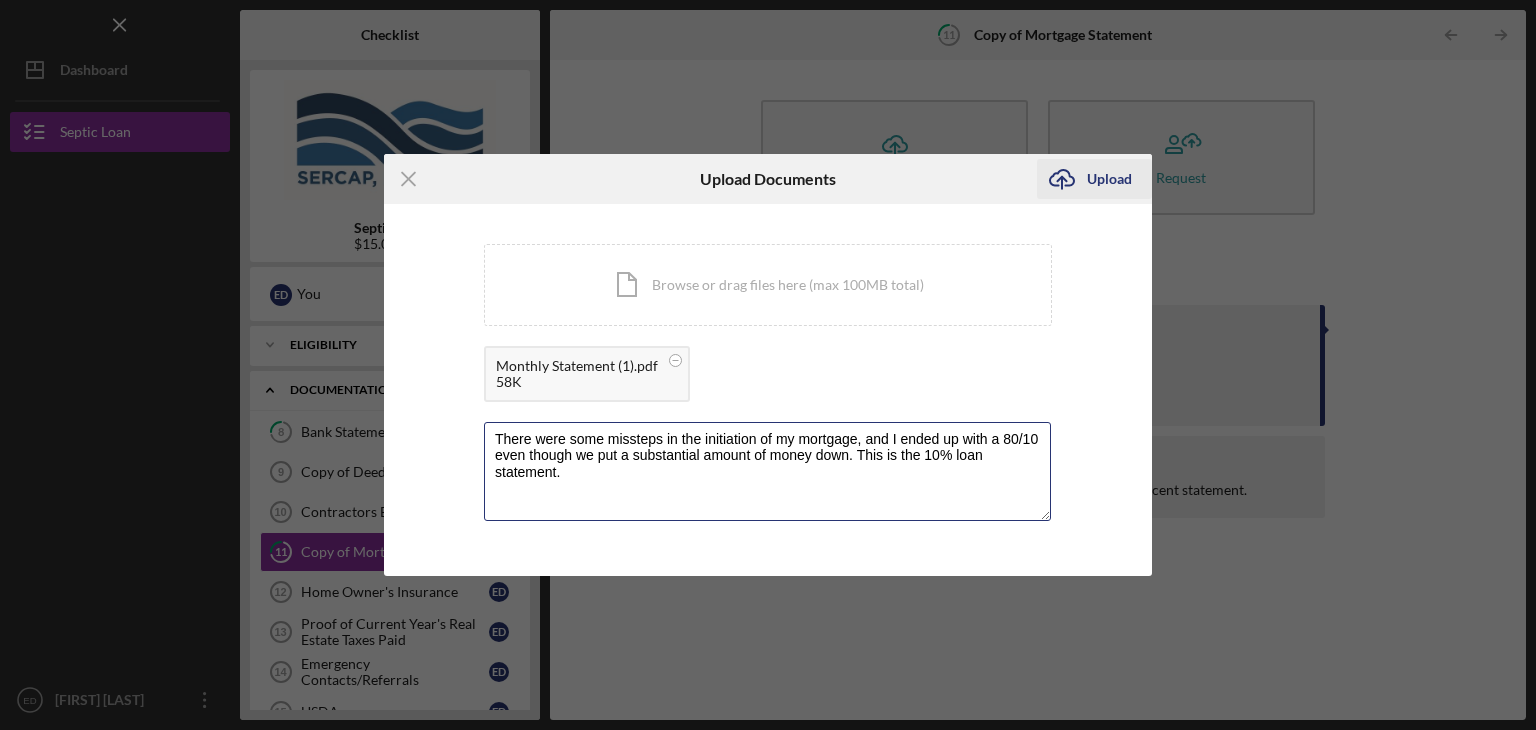 type on "There were some missteps in the initiation of my mortgage, and I ended up with a 80/10 even though we put a substantial amount of money down. This is the 10% loan statement." 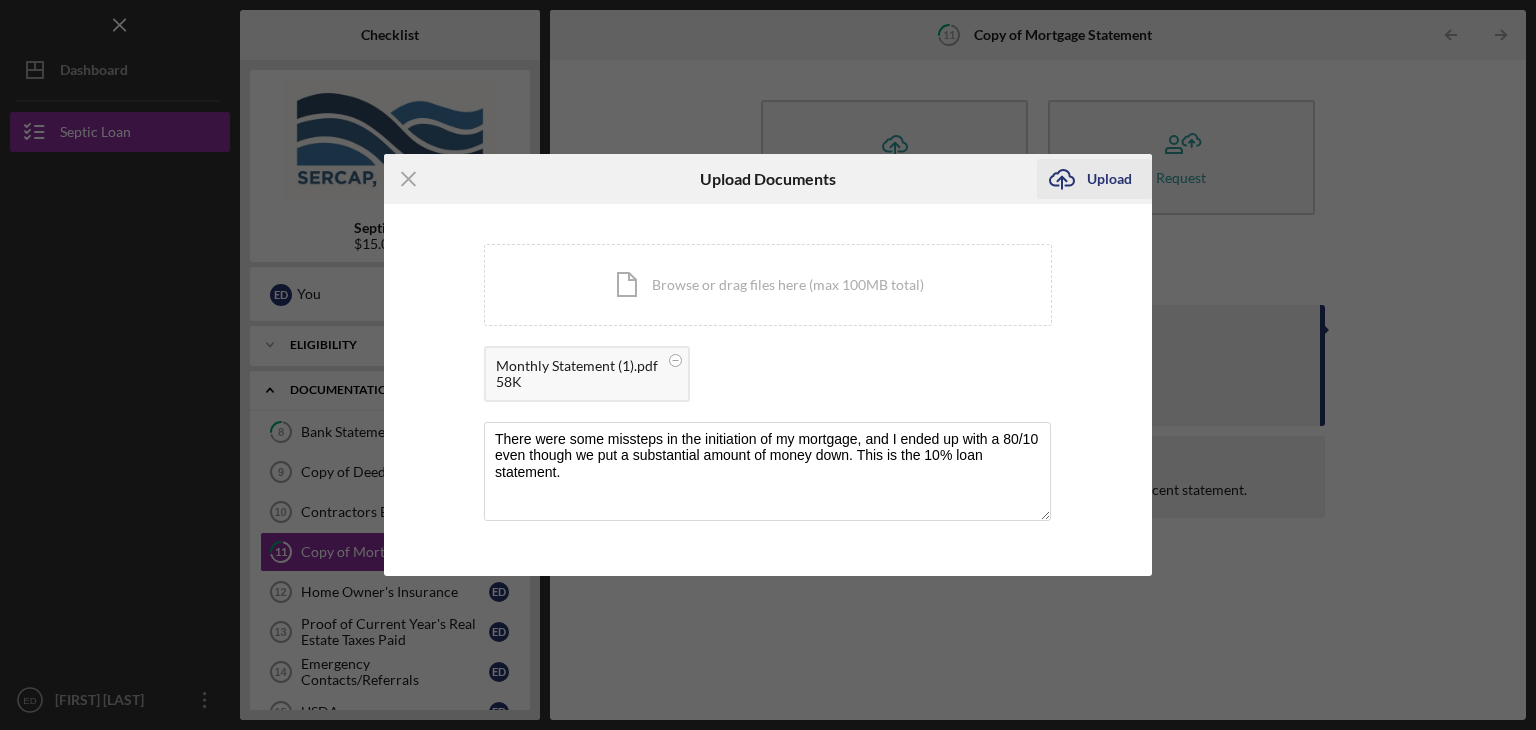 click on "Upload" at bounding box center (1109, 179) 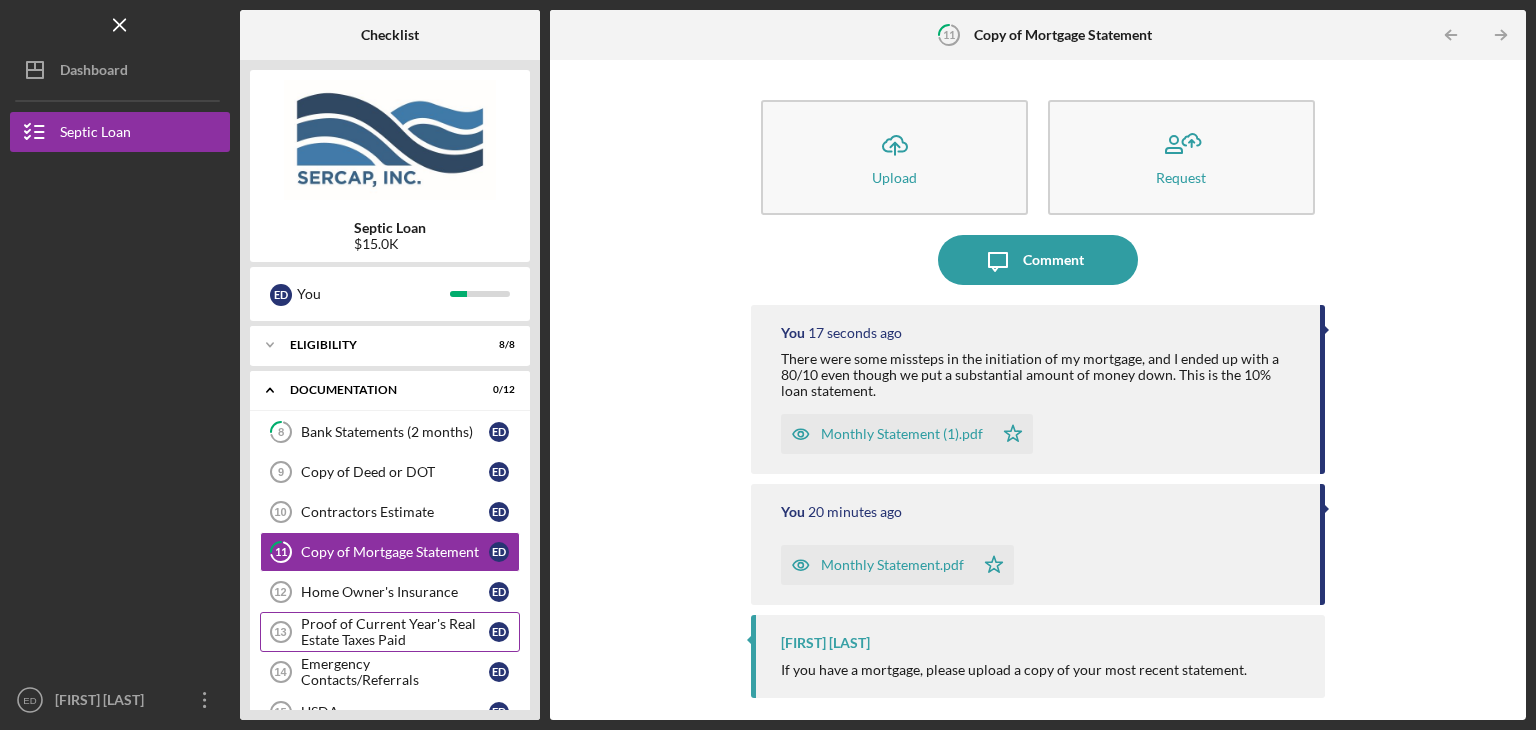 click on "Proof of Current Year's Real Estate Taxes Paid" at bounding box center [395, 632] 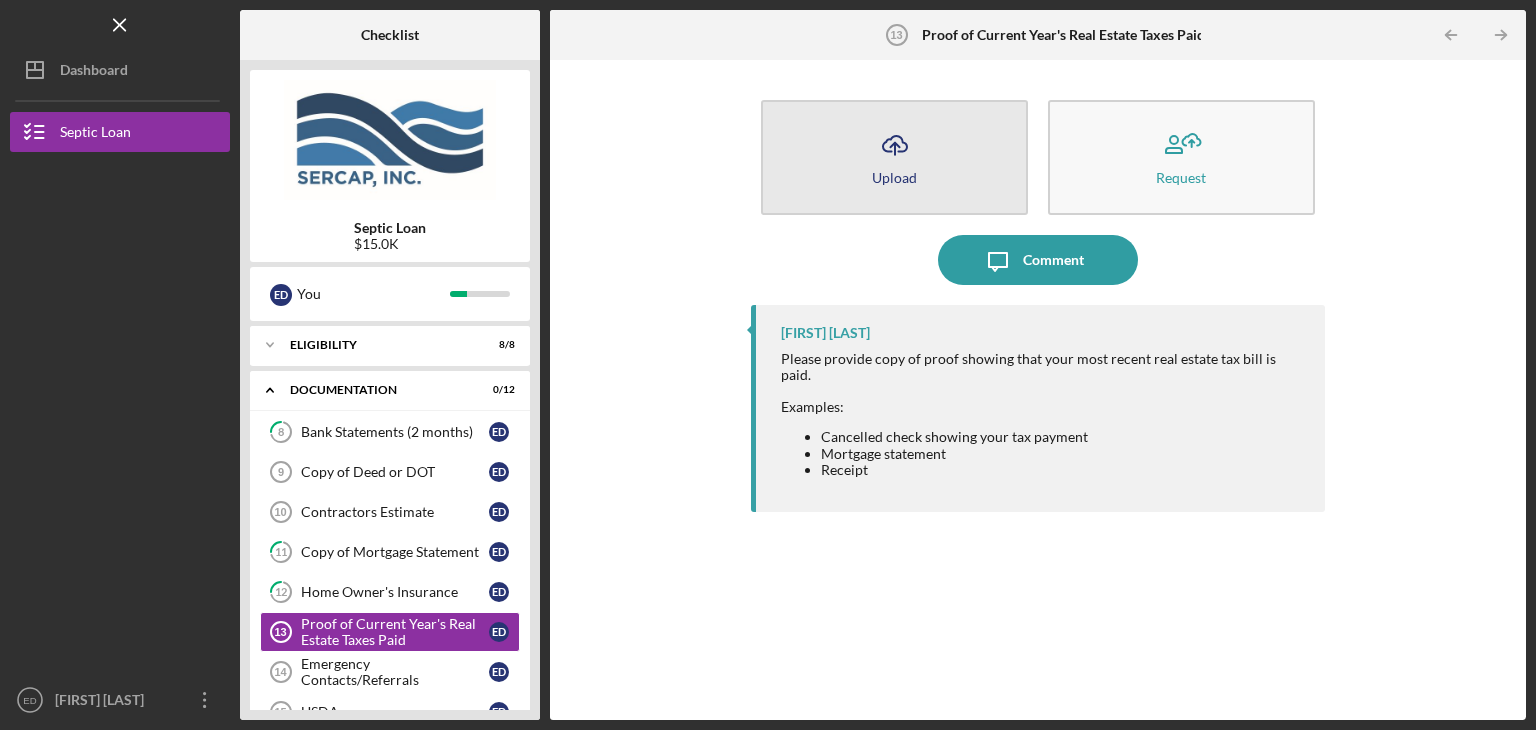 click on "Icon/Upload Upload" at bounding box center [894, 157] 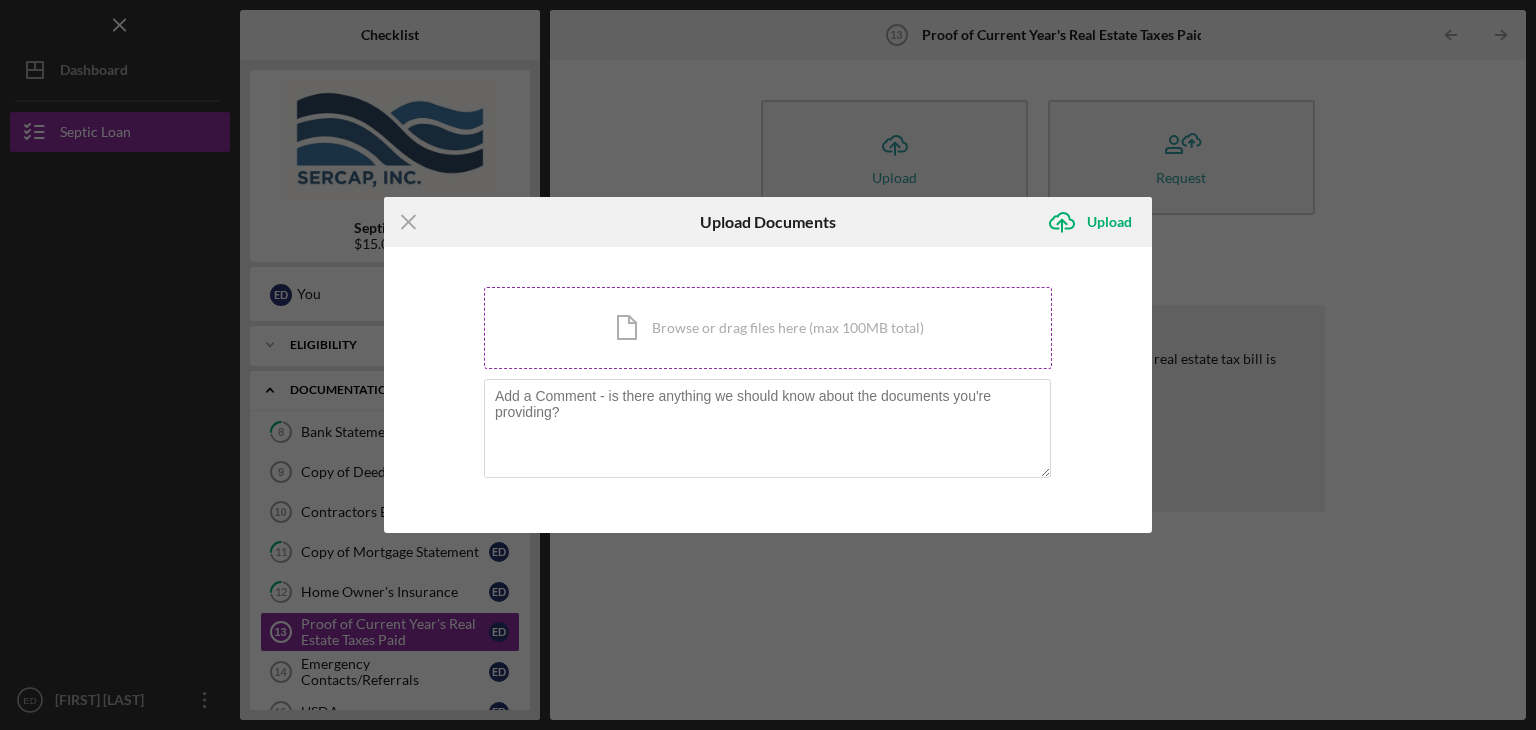 click on "Icon/Document Browse or drag files here (max 100MB total) Tap to choose files or take a photo" at bounding box center [768, 328] 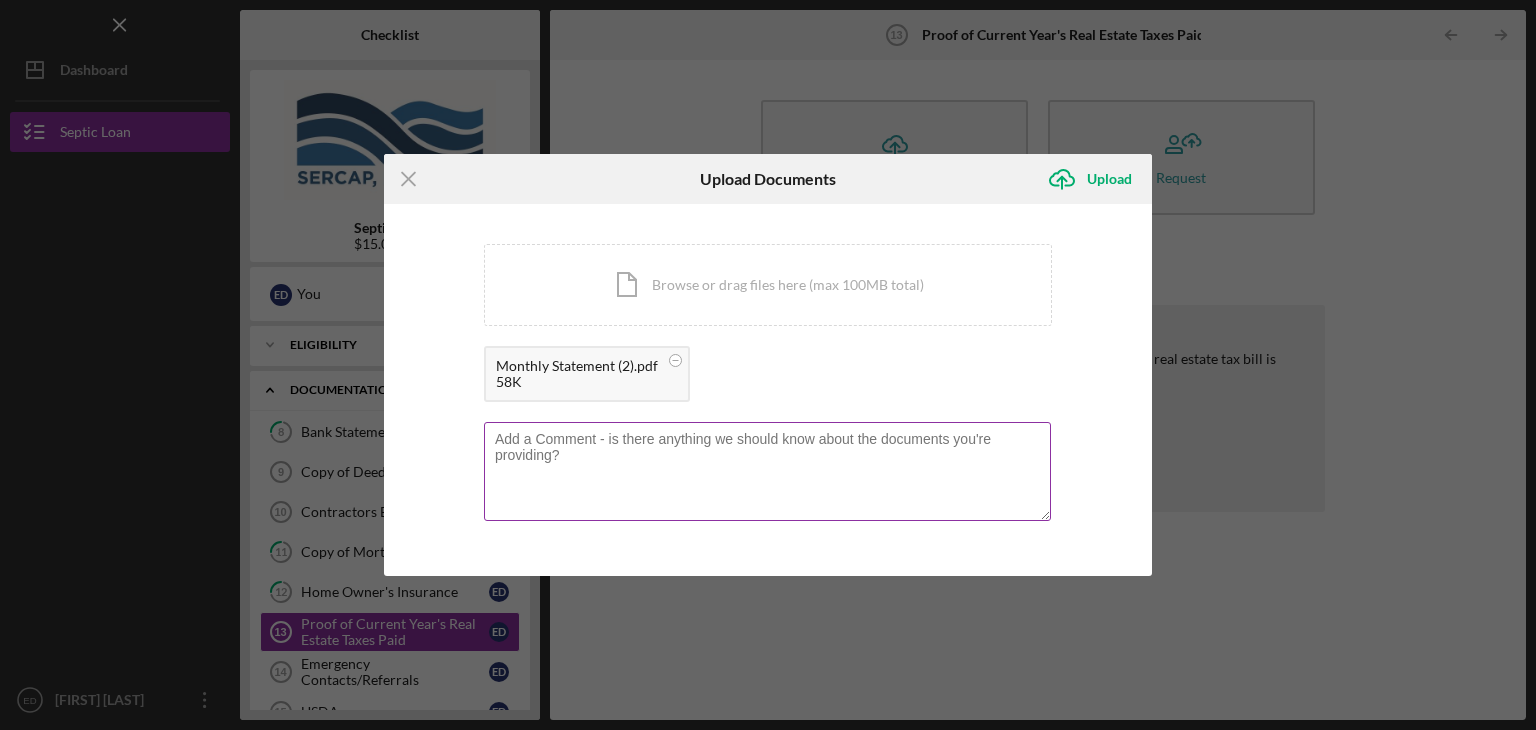 click at bounding box center (767, 471) 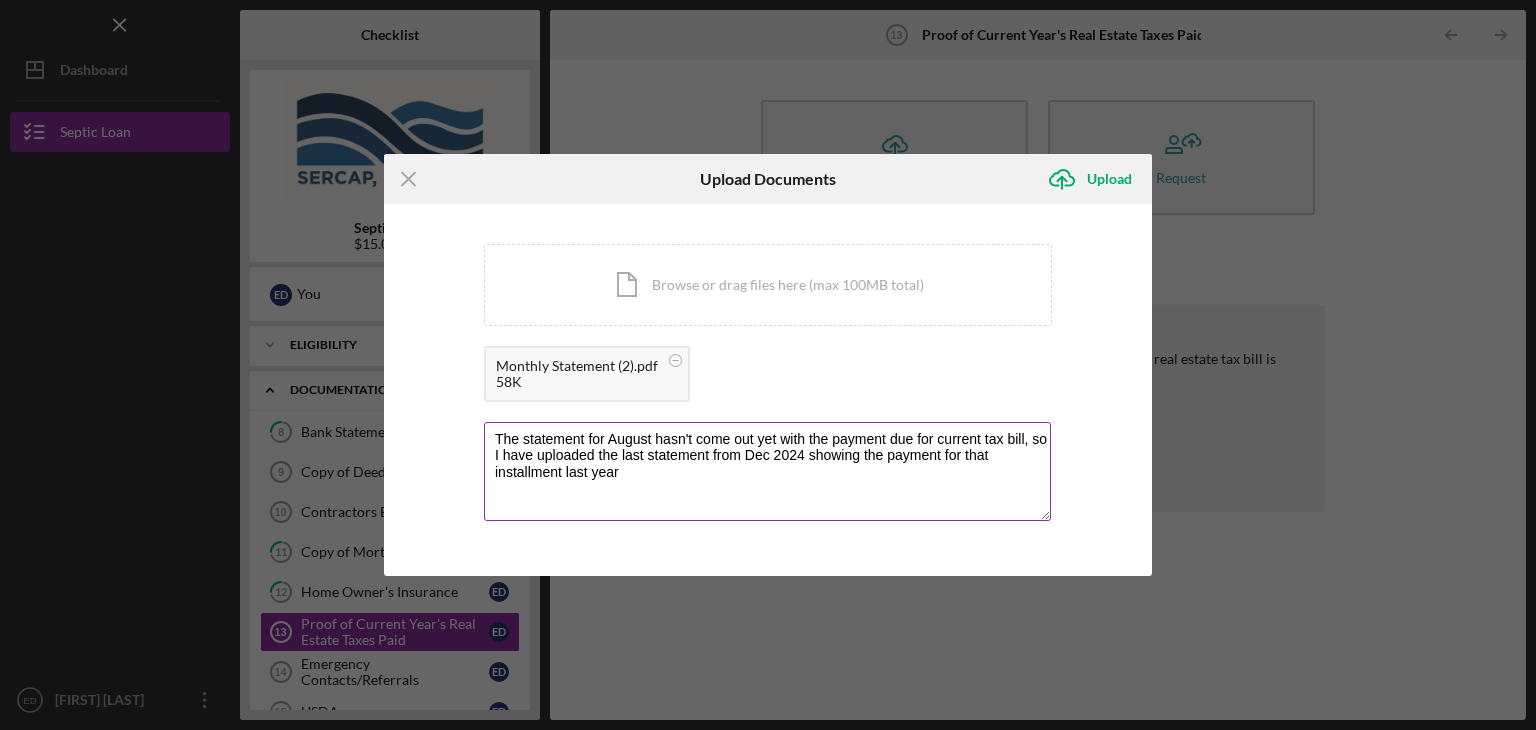 click on "The statement for August hasn't come out yet with the payment due for current tax bill, so I have uploaded the last statement from Dec 2024 showing the payment for that installment last year" at bounding box center [767, 471] 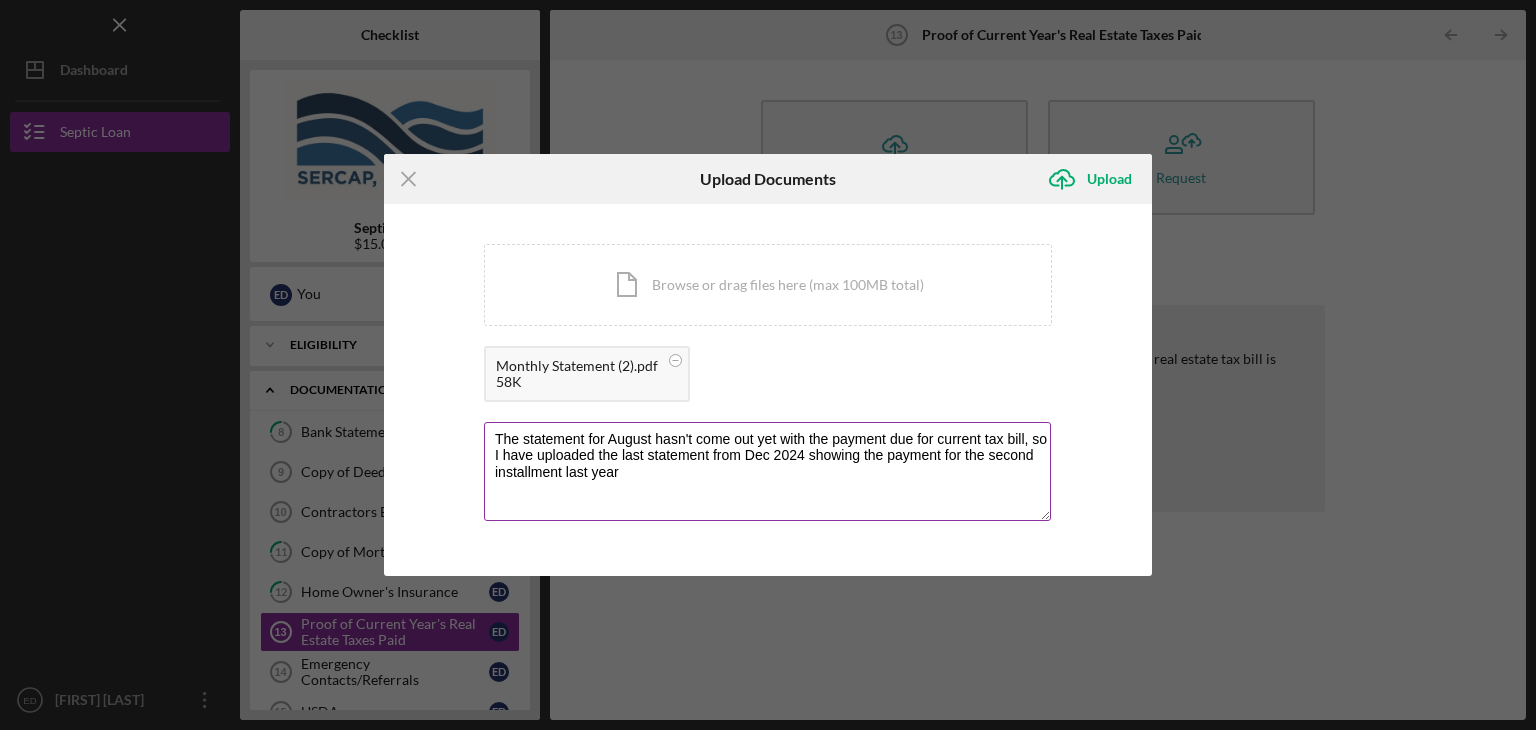 click on "The statement for August hasn't come out yet with the payment due for current tax bill, so I have uploaded the last statement from Dec 2024 showing the payment for the second installment last year" at bounding box center (767, 471) 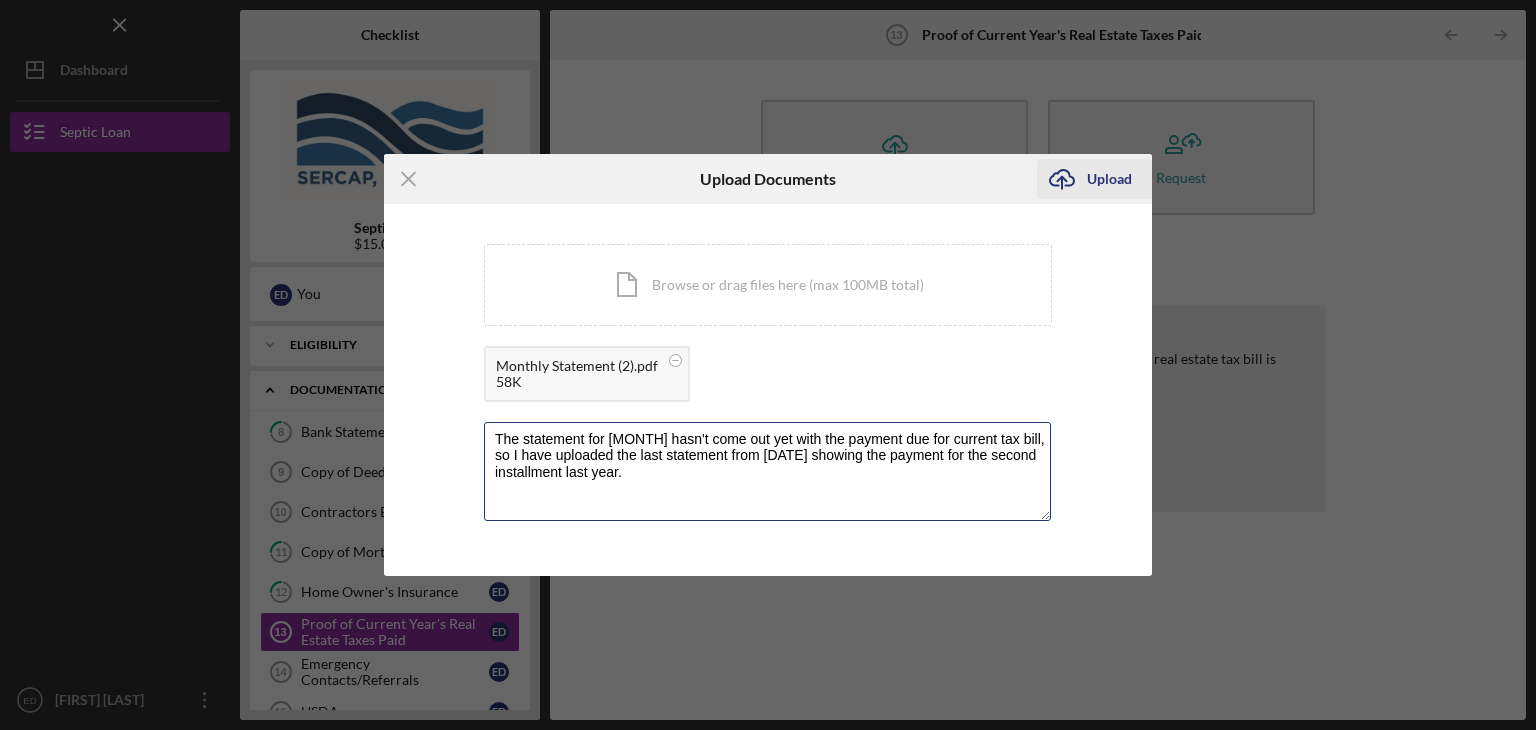 type on "The statement for [MONTH] hasn't come out yet with the payment due for current tax bill, so I have uploaded the last statement from [DATE] showing the payment for the second installment last year." 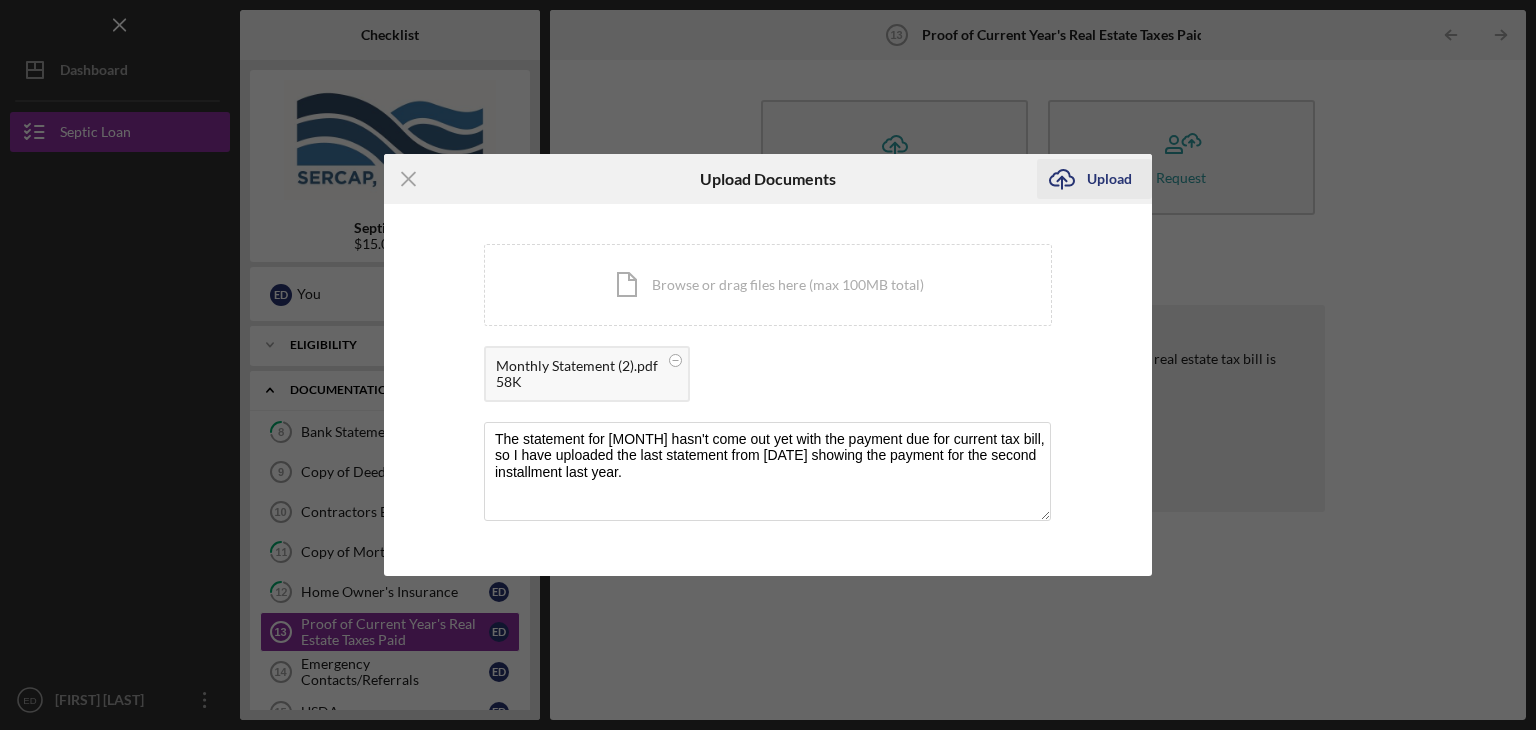 click on "Upload" at bounding box center [1109, 179] 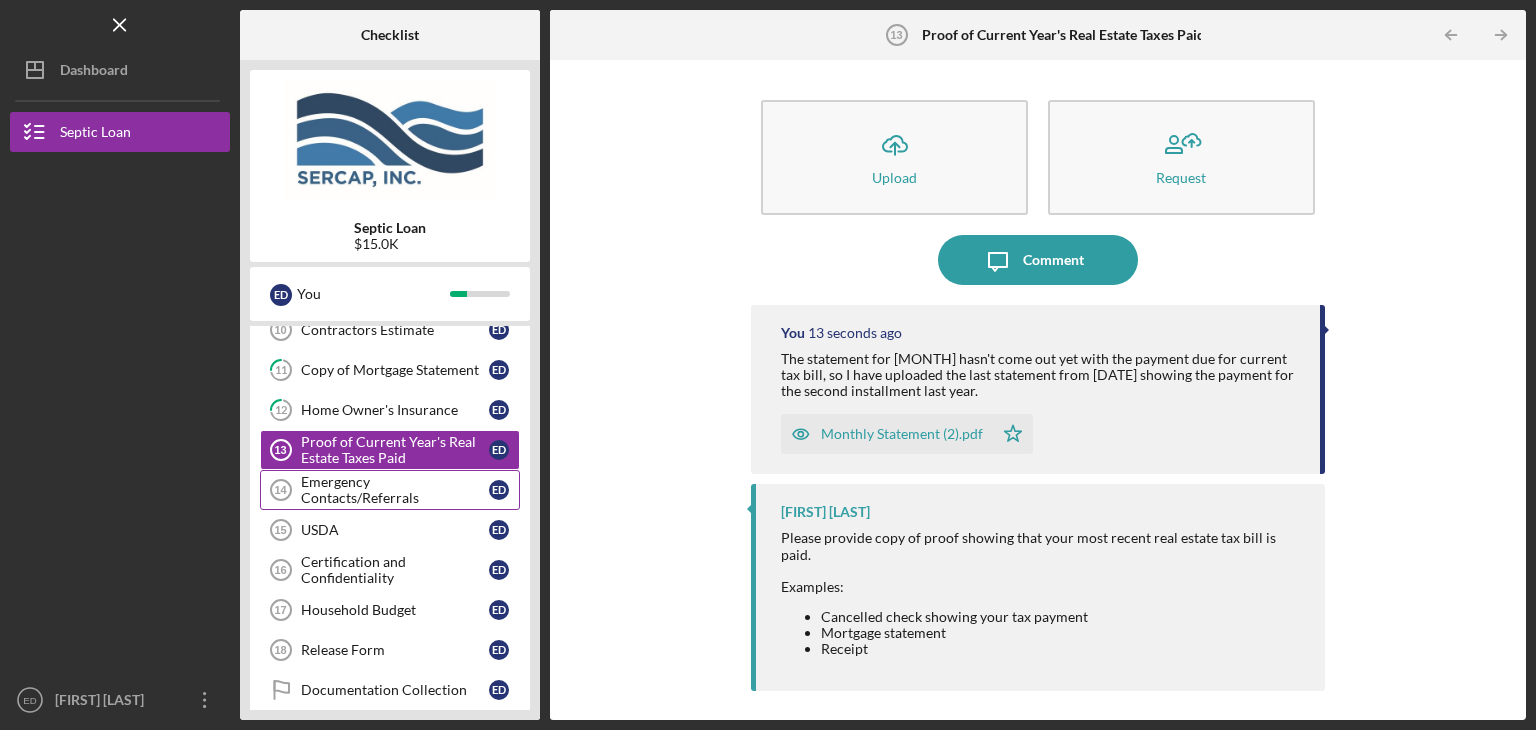 scroll, scrollTop: 180, scrollLeft: 0, axis: vertical 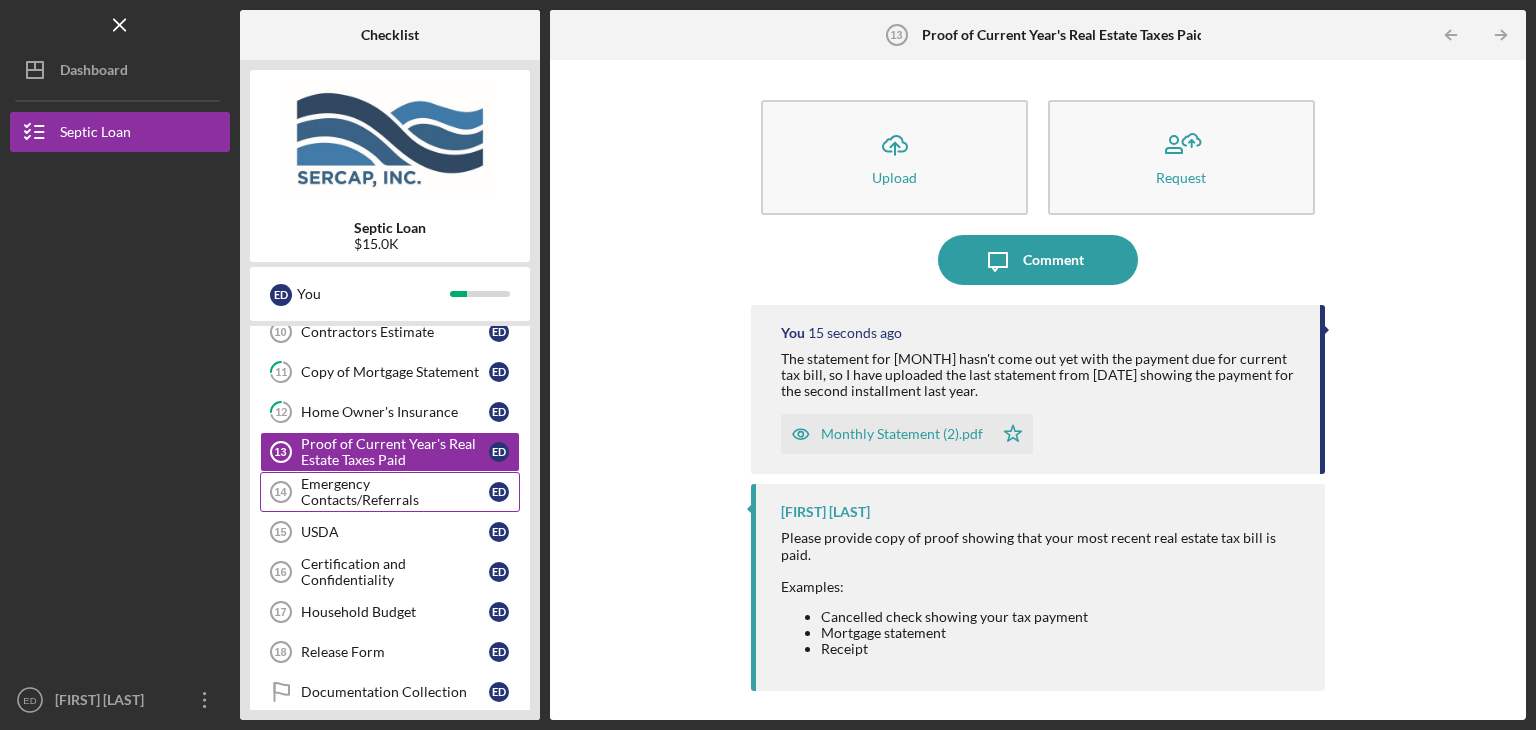 click on "Emergency Contacts/Referrals 14 Emergency Contacts/Referrals E D" at bounding box center (390, 492) 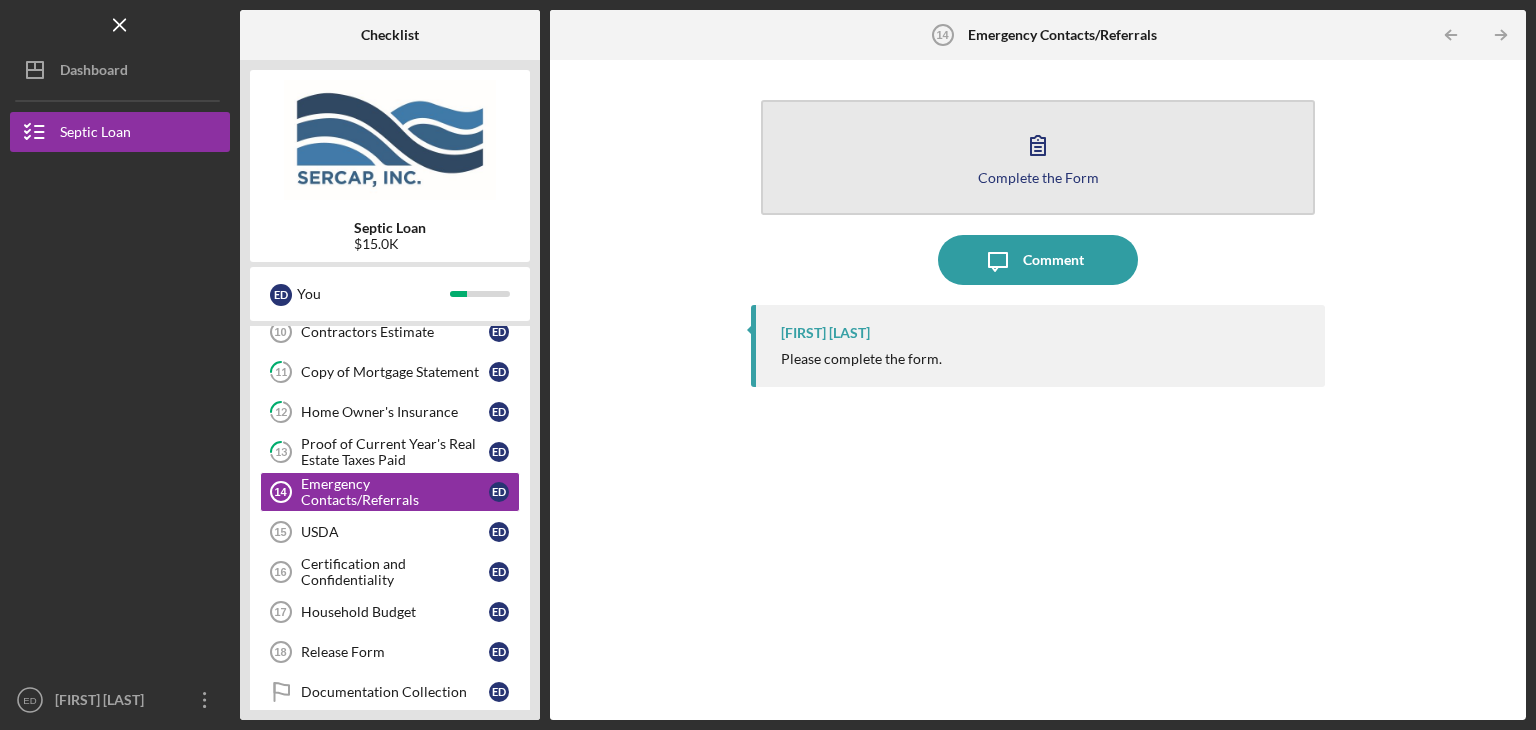 click 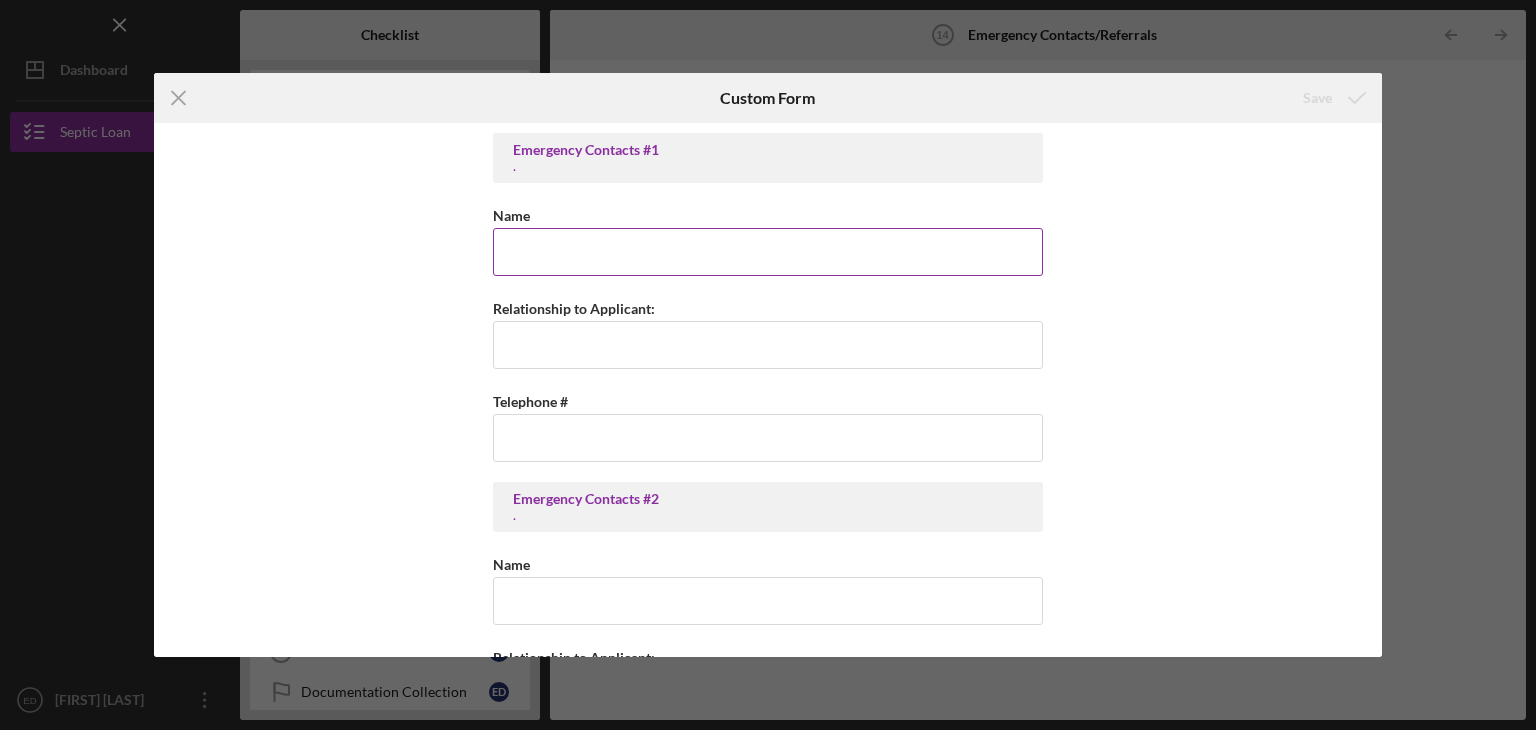 click on "Name" at bounding box center [768, 252] 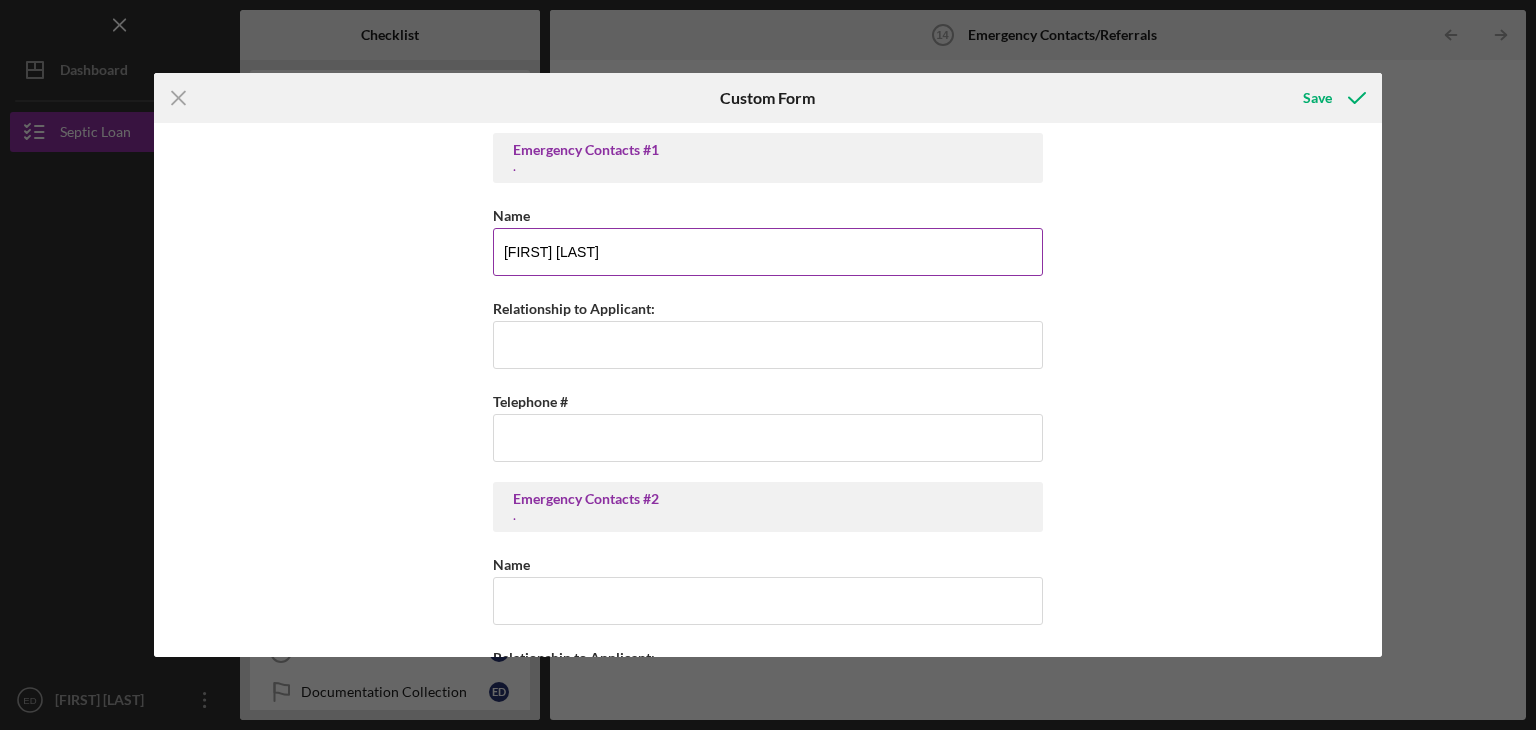 type on "[FIRST] [LAST]" 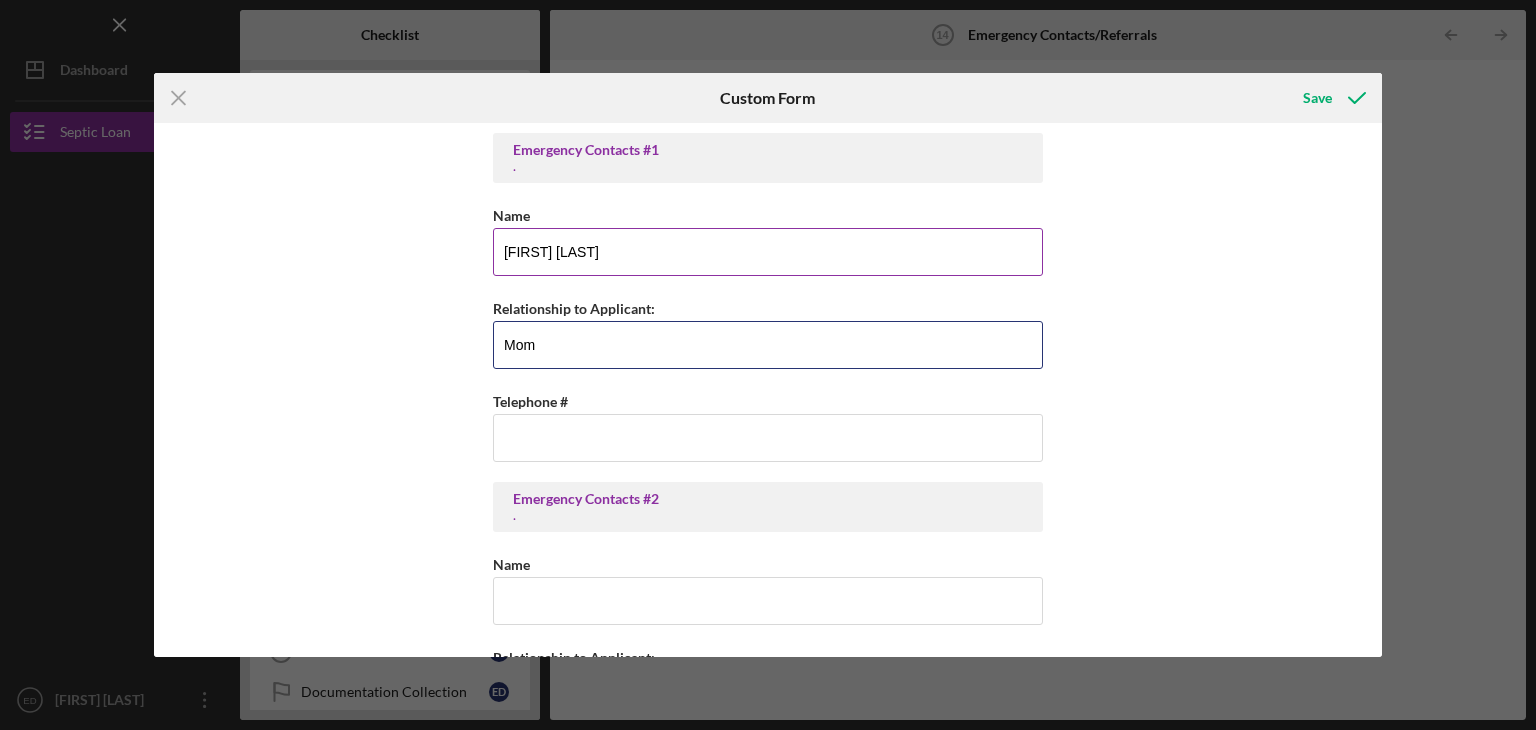type on "Mom" 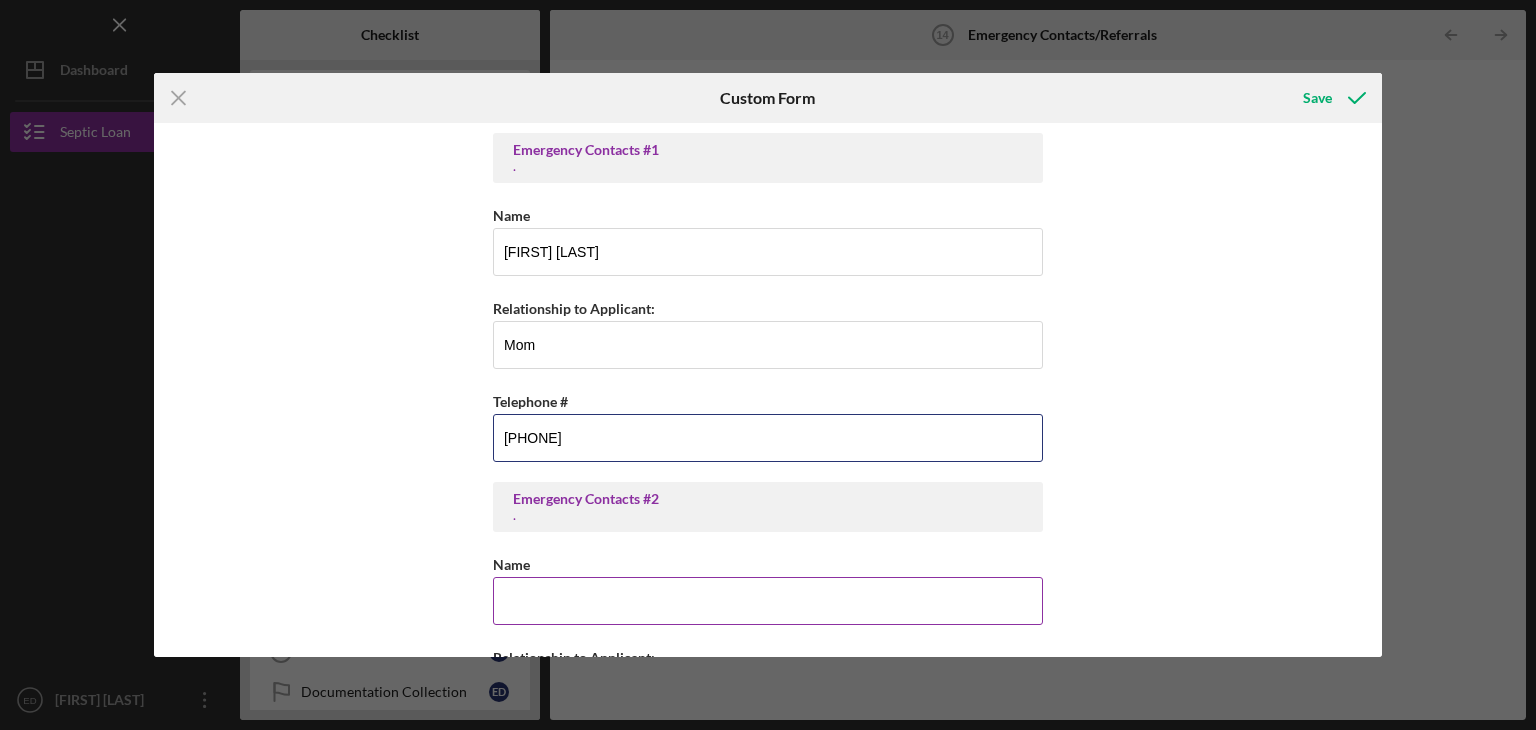 type on "[PHONE]" 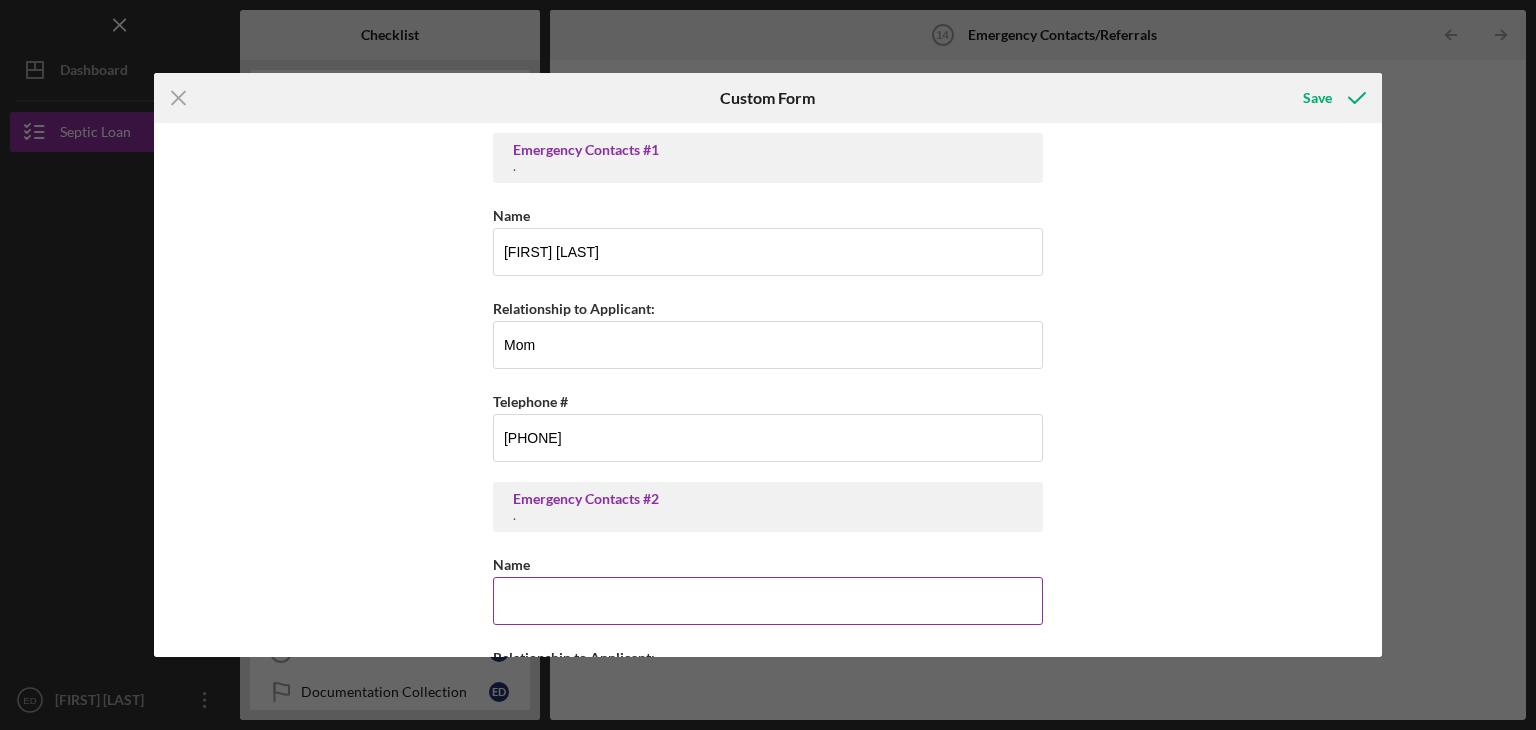 click on "Name" at bounding box center [768, 601] 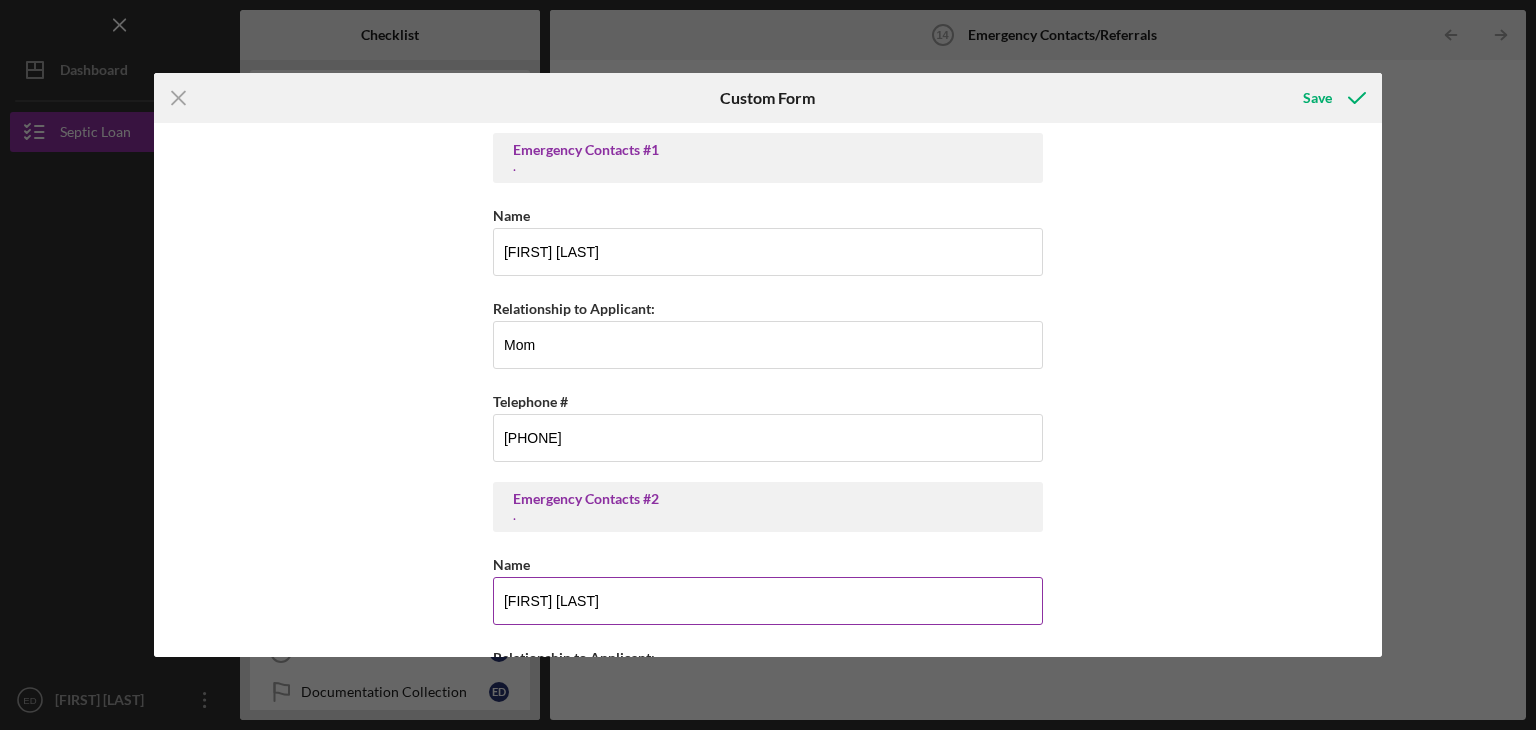 type on "[FIRST] [LAST]" 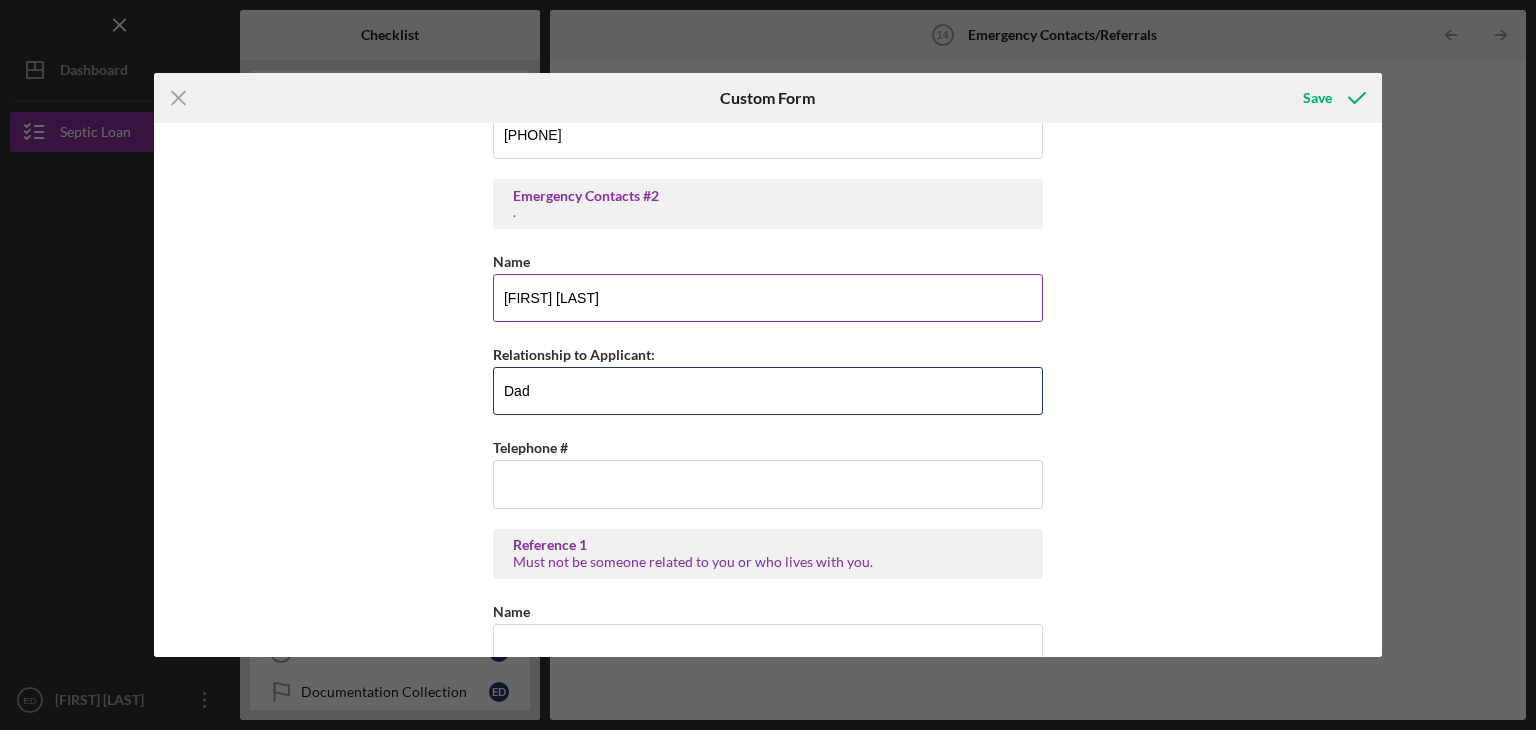 type on "Dad" 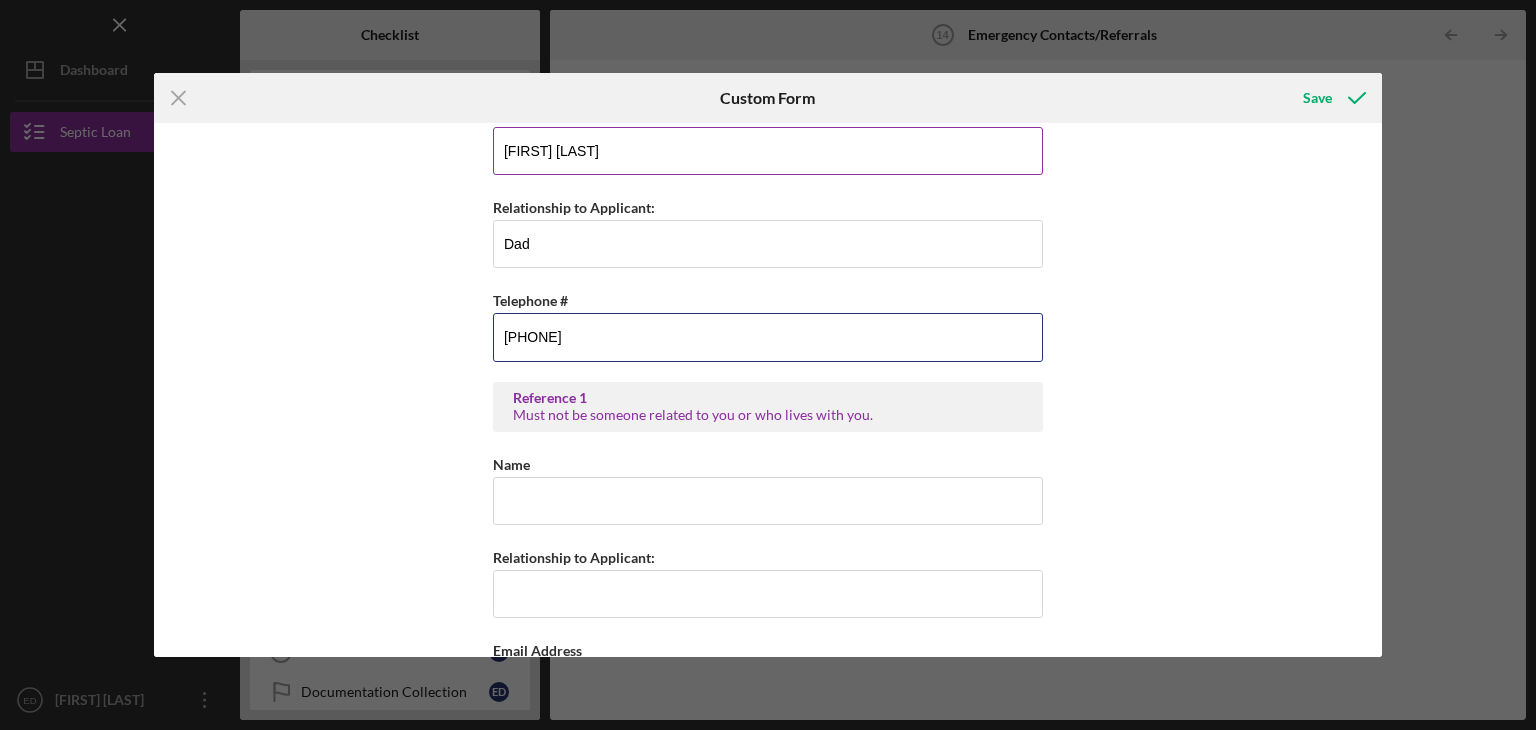 scroll, scrollTop: 451, scrollLeft: 0, axis: vertical 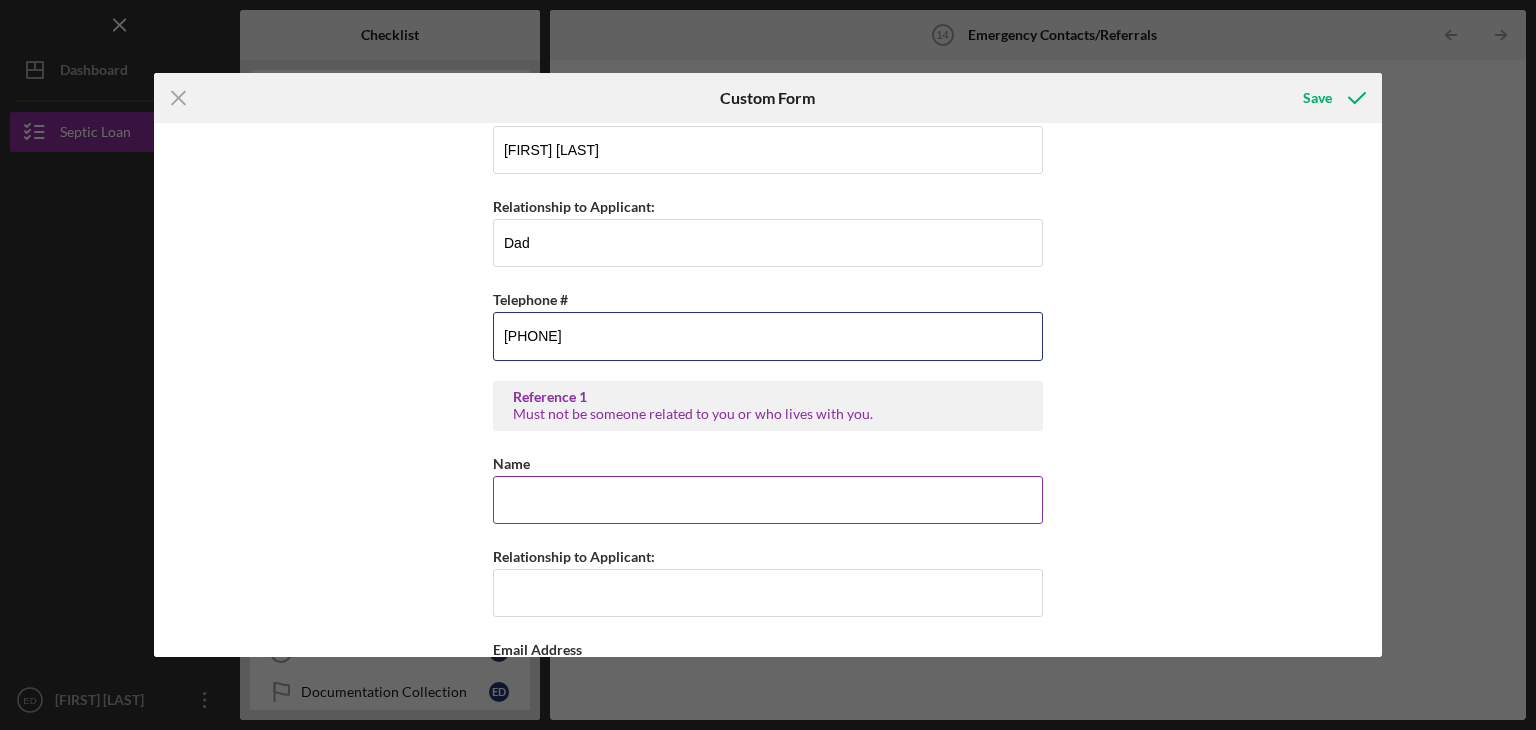 type on "[PHONE]" 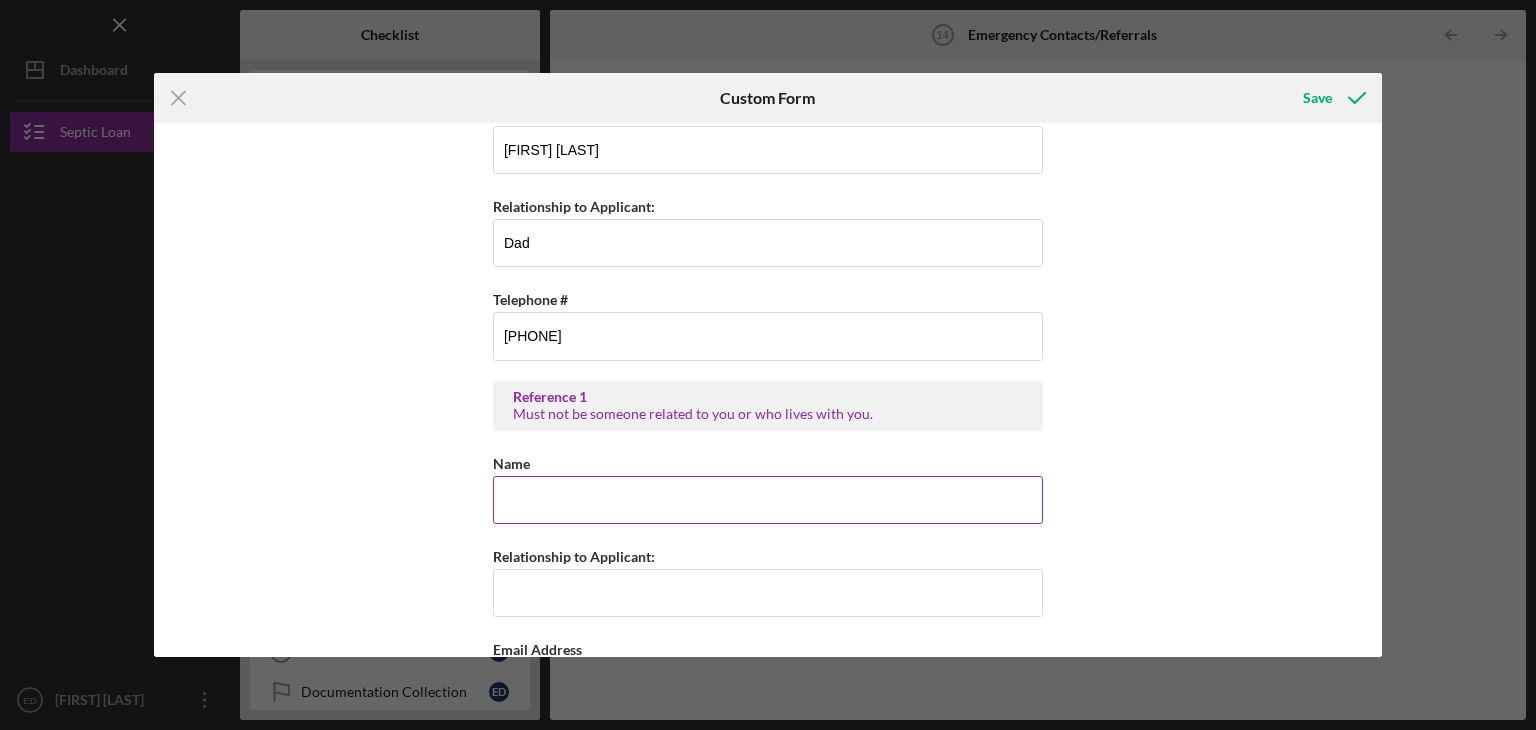 click on "Name" at bounding box center [768, 500] 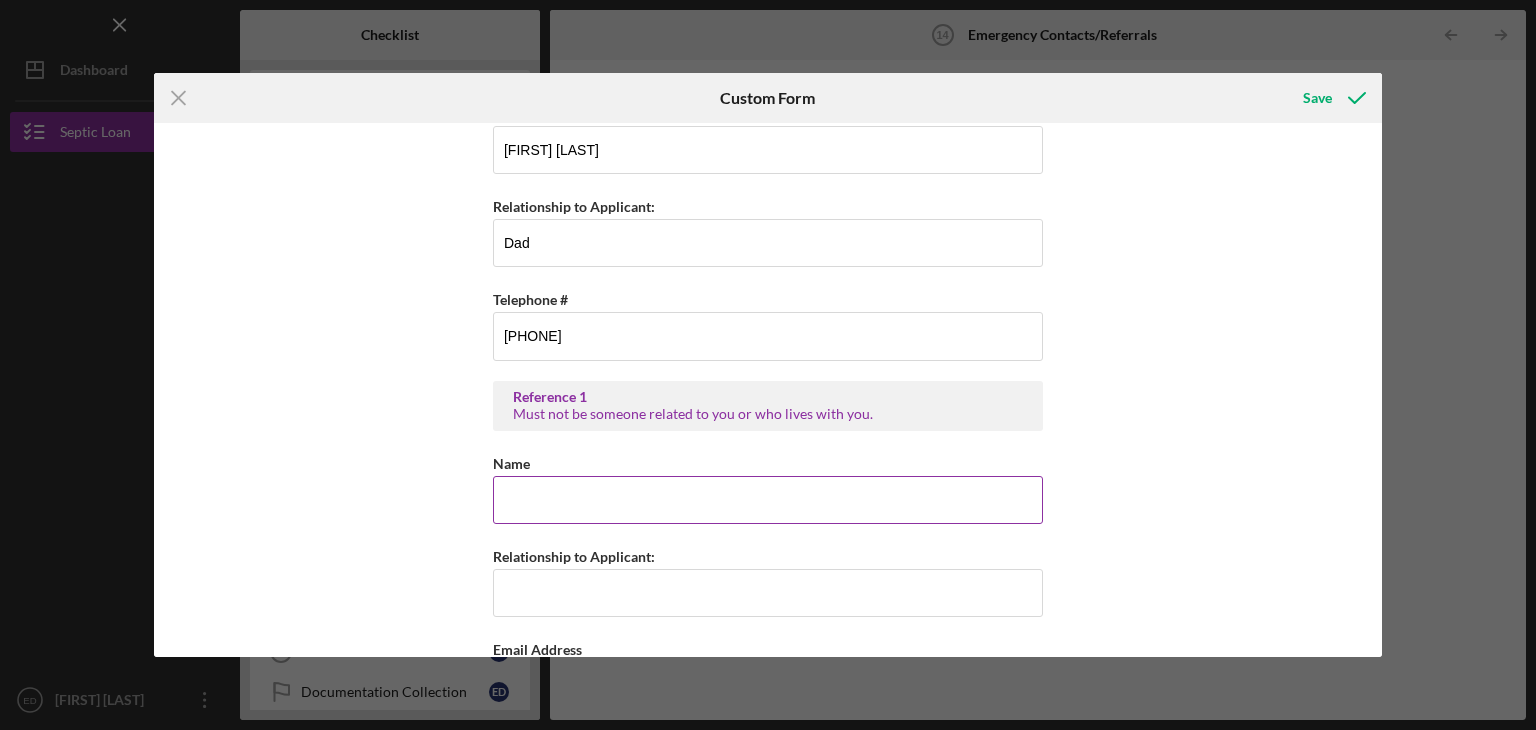 click on "Name" at bounding box center (768, 500) 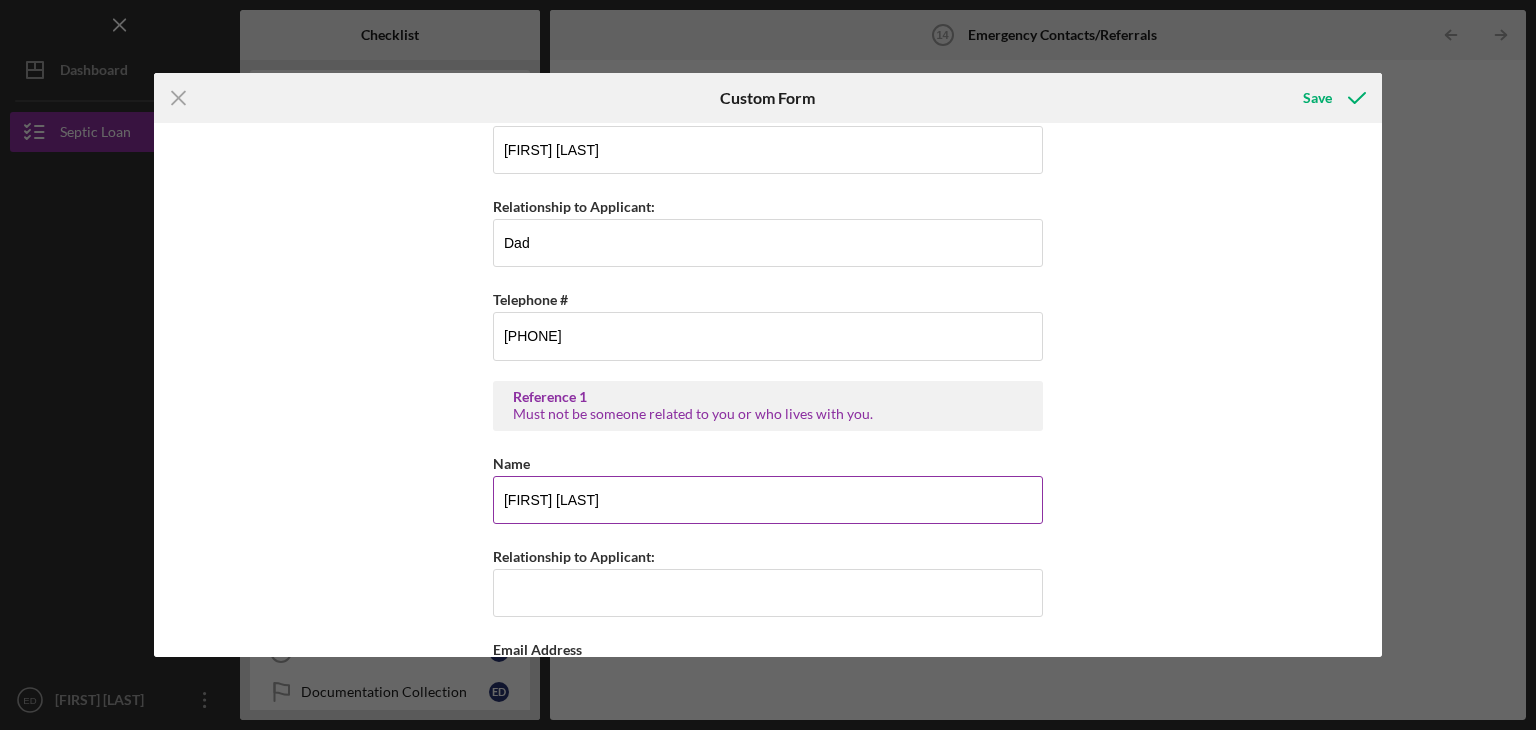 type on "[FIRST] [LAST]" 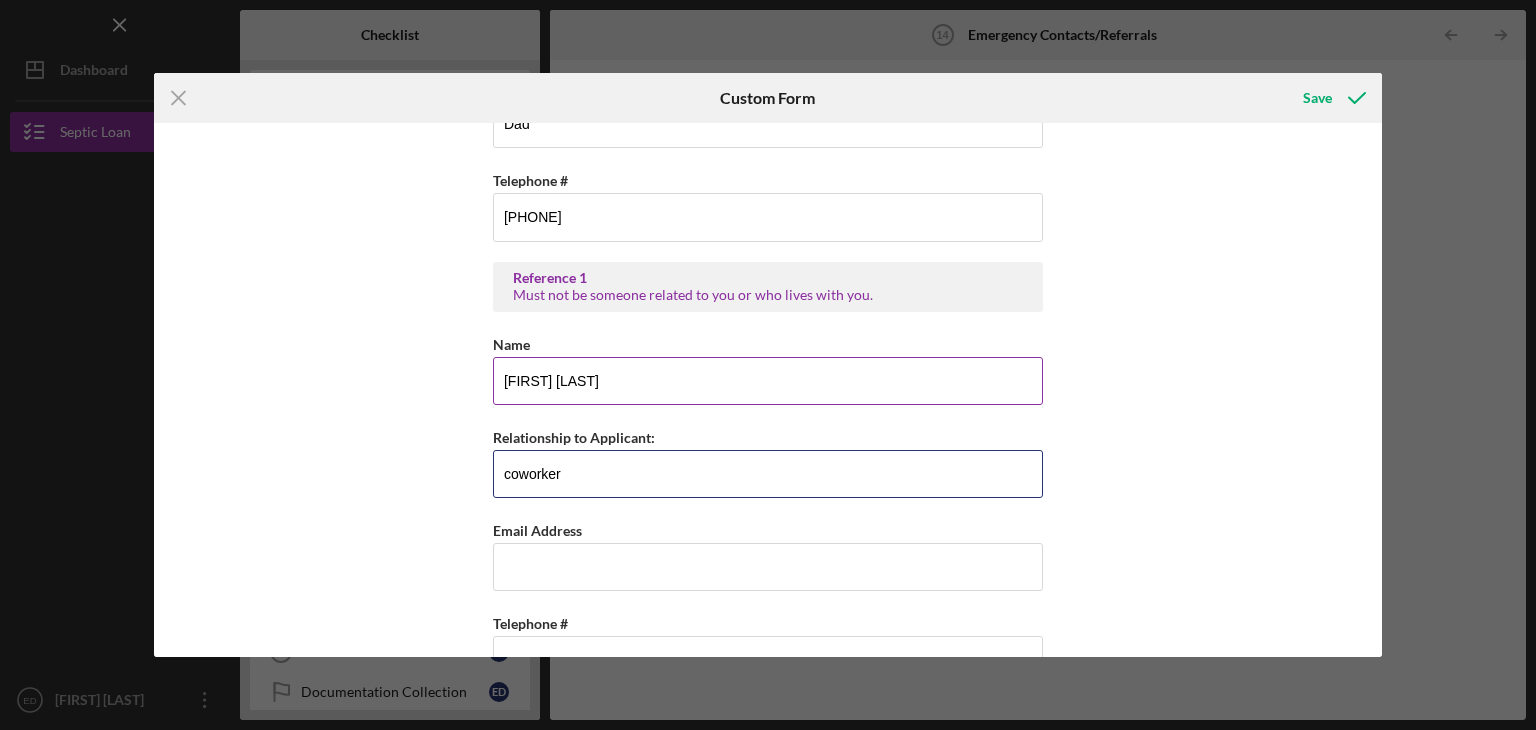 scroll, scrollTop: 573, scrollLeft: 0, axis: vertical 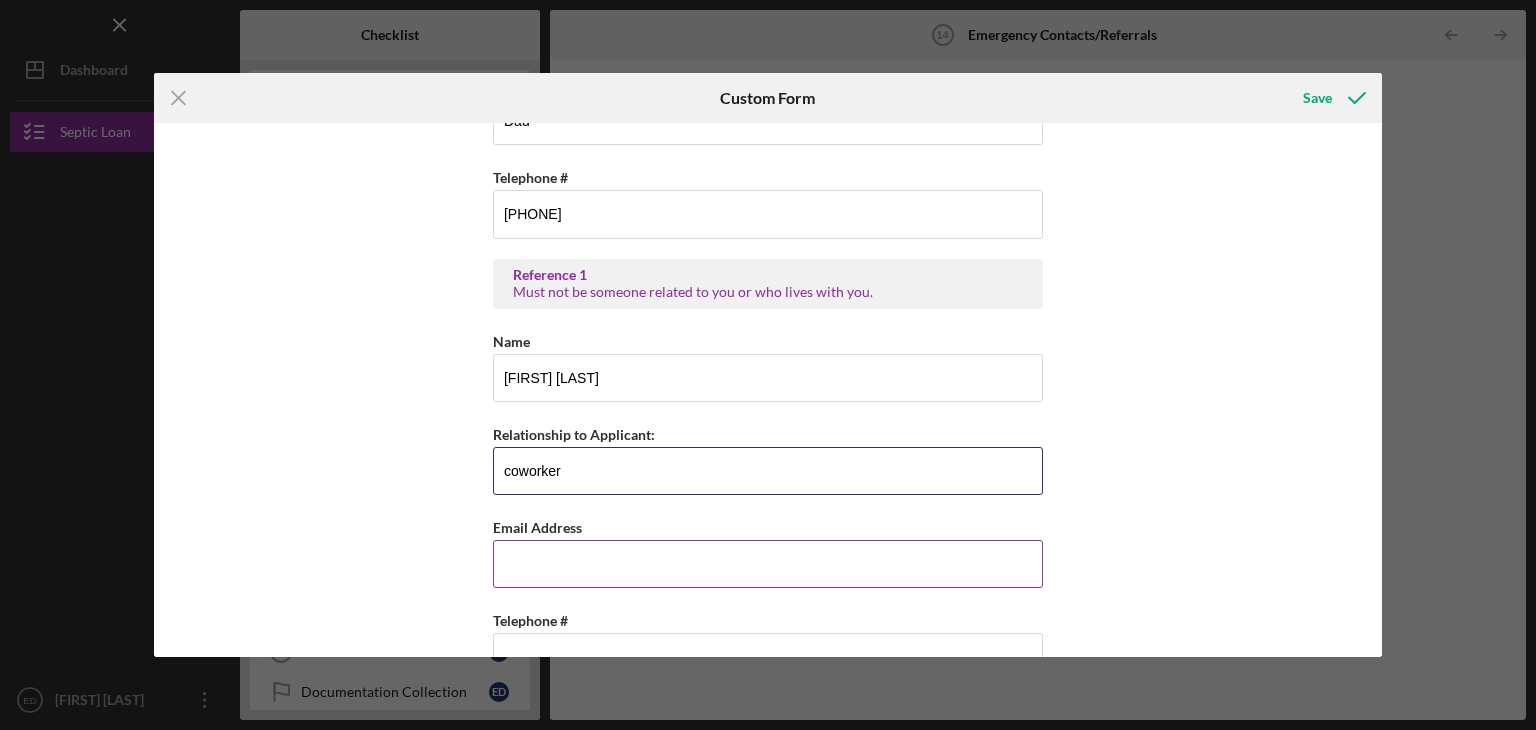 type on "coworker" 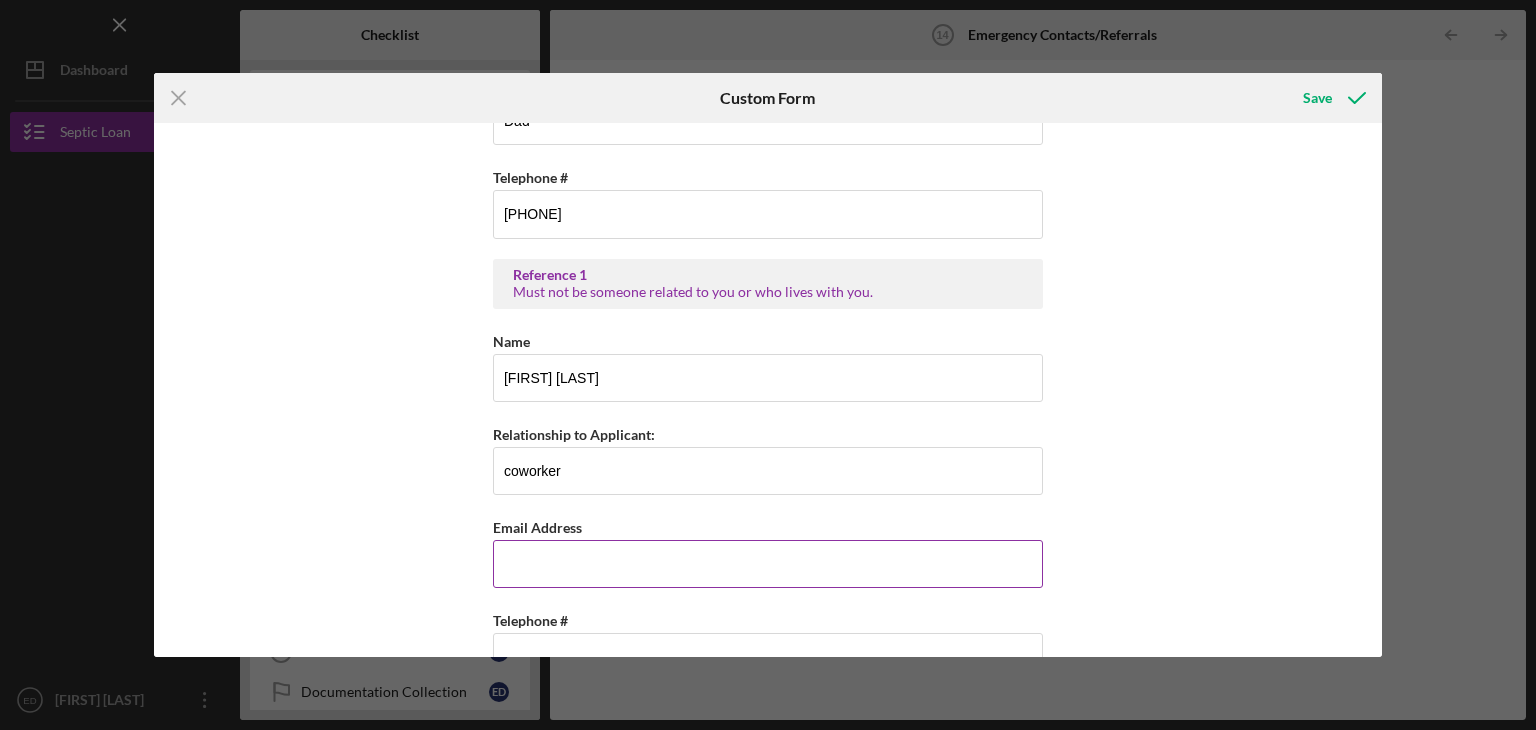 click on "Email Address" at bounding box center [768, 564] 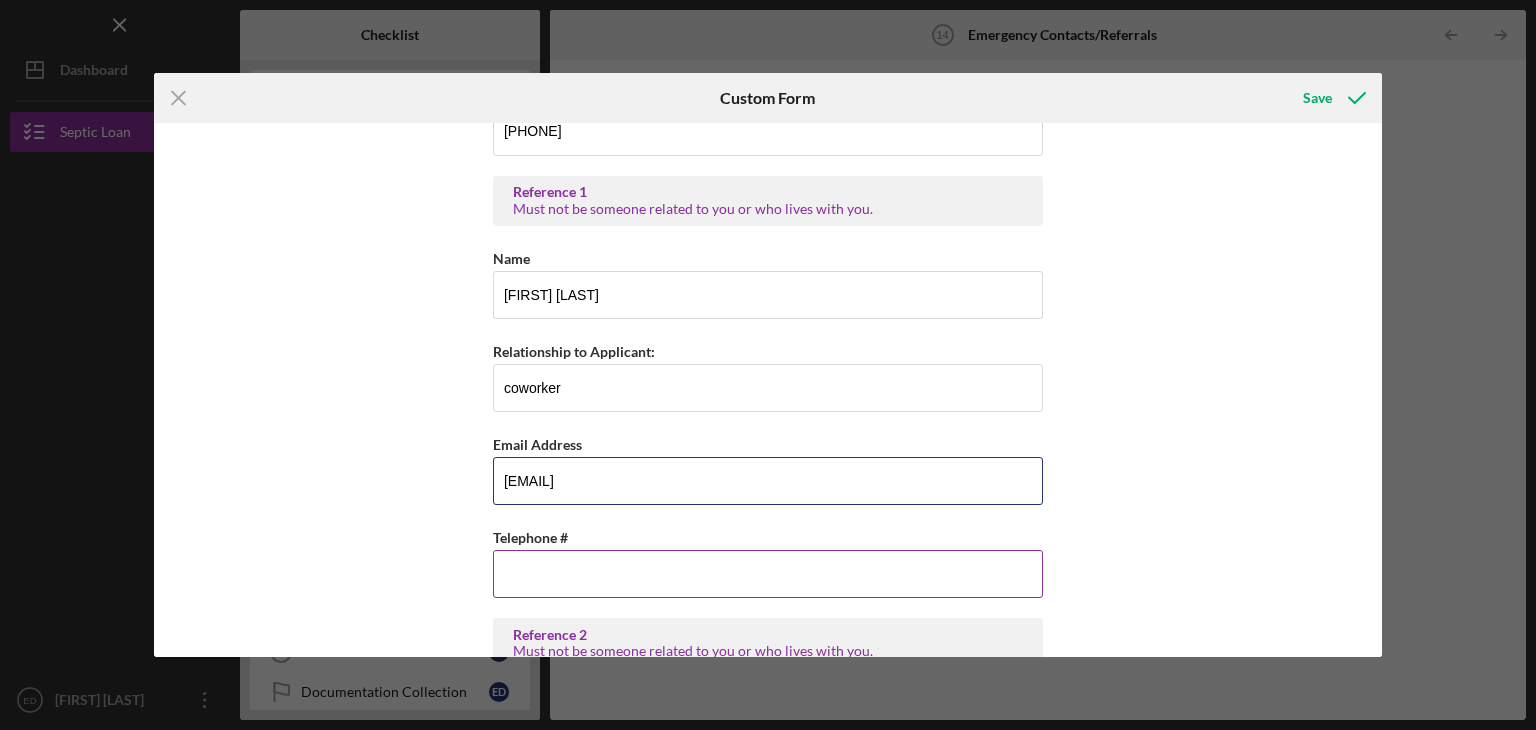 scroll, scrollTop: 657, scrollLeft: 0, axis: vertical 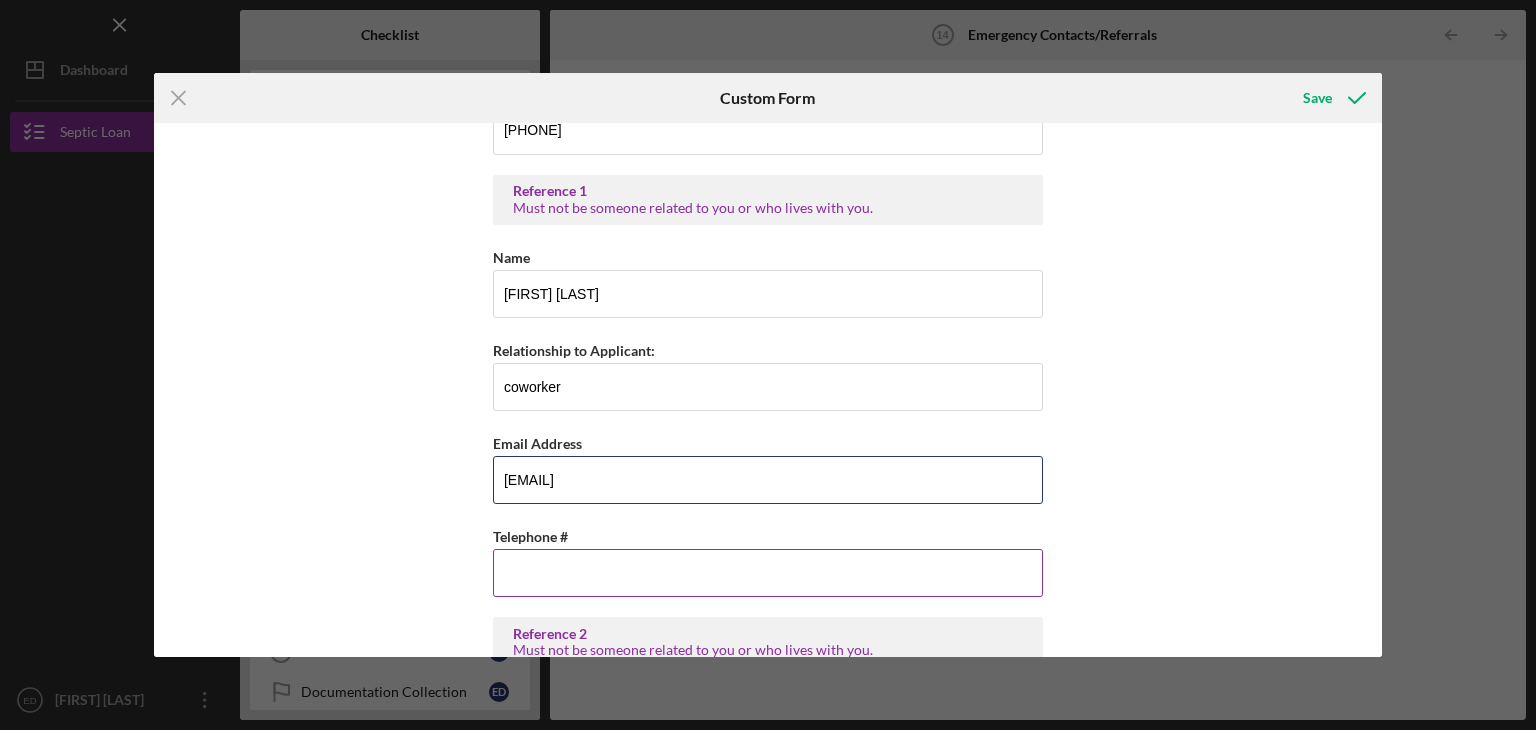 type on "[EMAIL]" 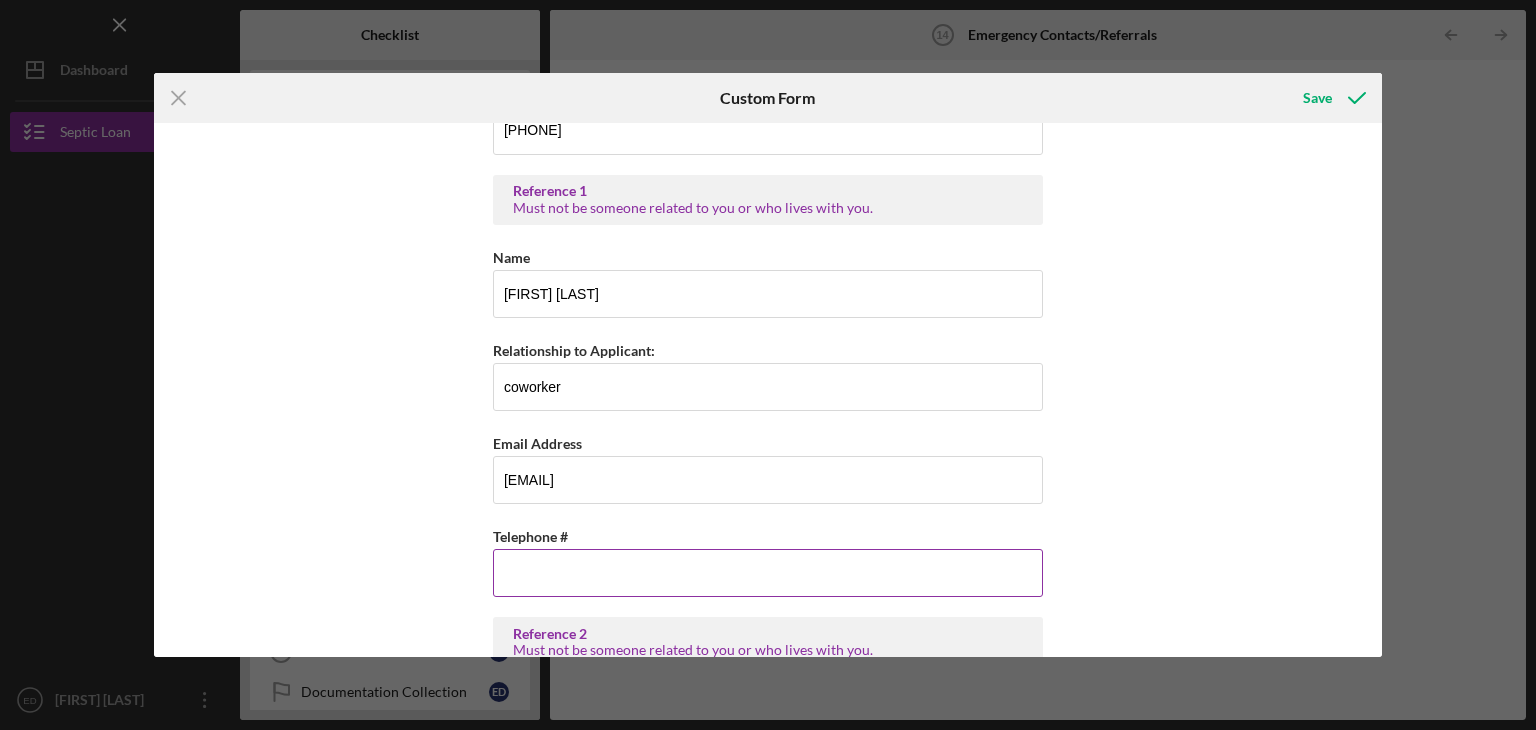 click on "Telephone #" at bounding box center [768, 573] 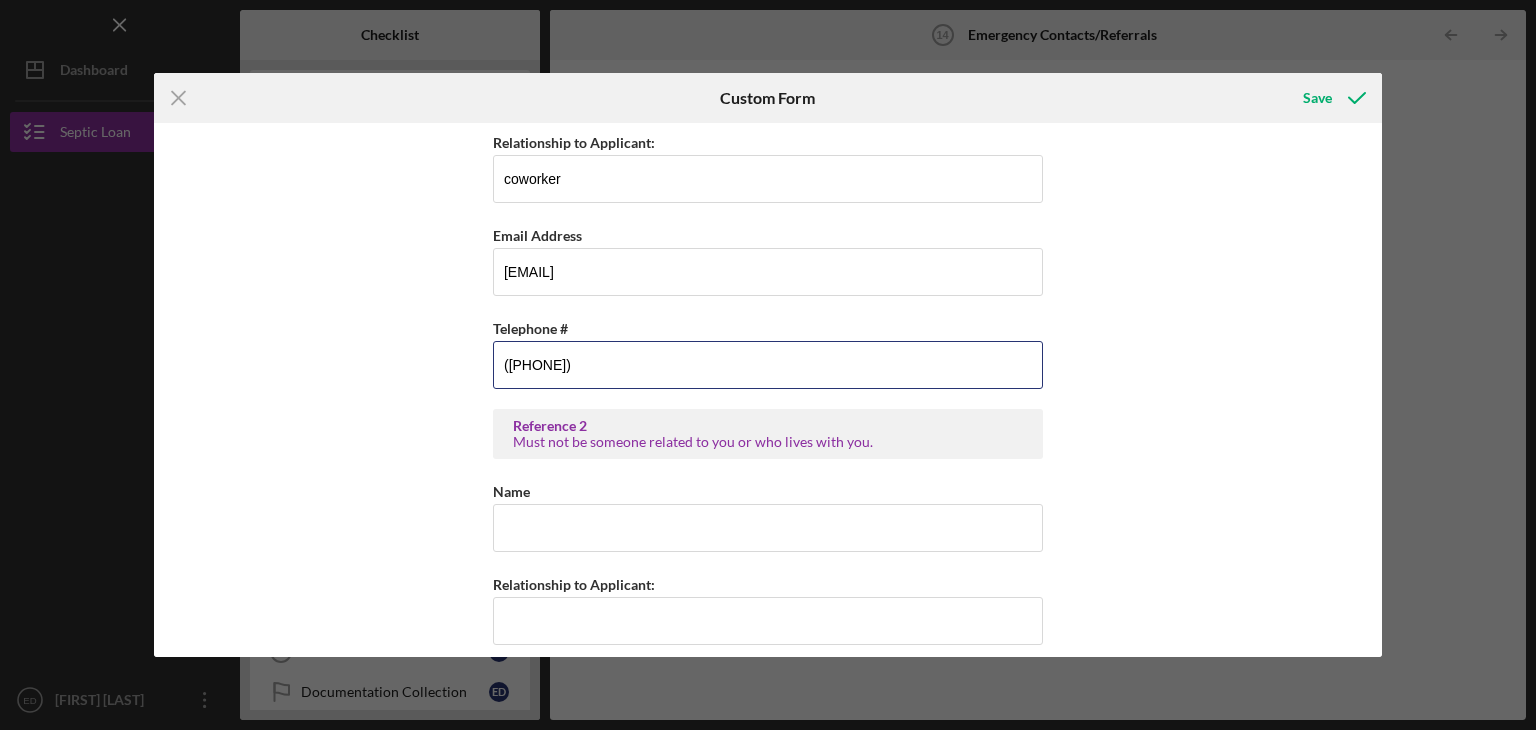 scroll, scrollTop: 892, scrollLeft: 0, axis: vertical 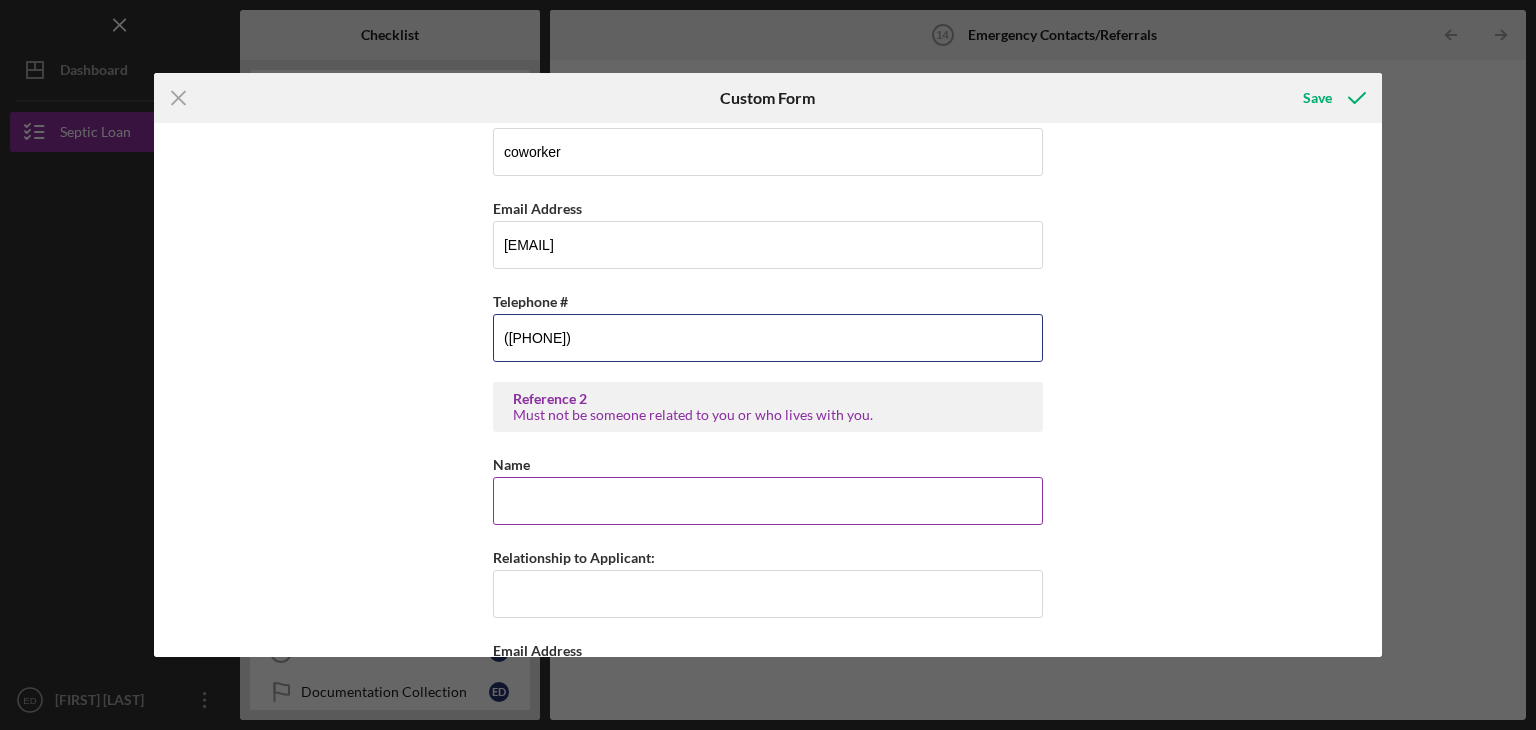 type on "([PHONE])" 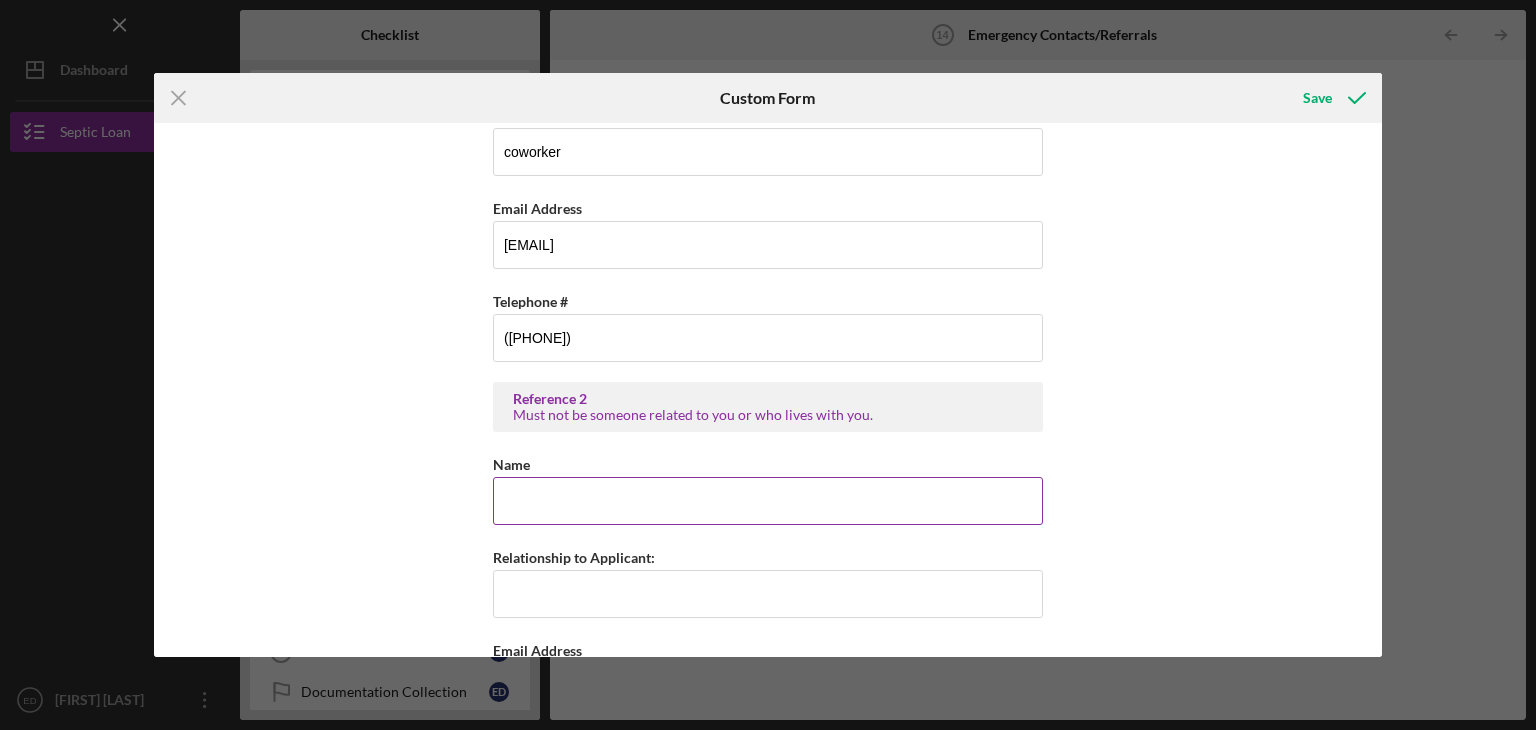 click on "Name" at bounding box center [768, 501] 